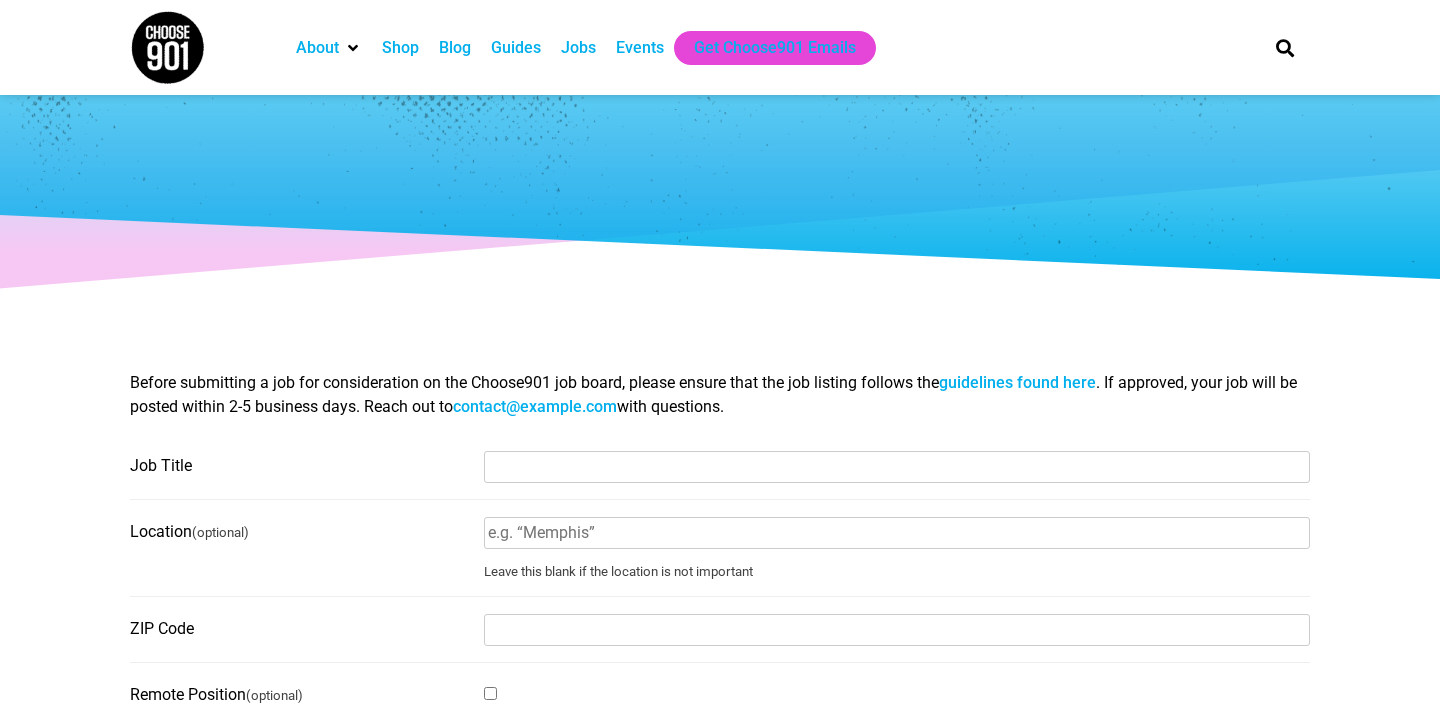 select 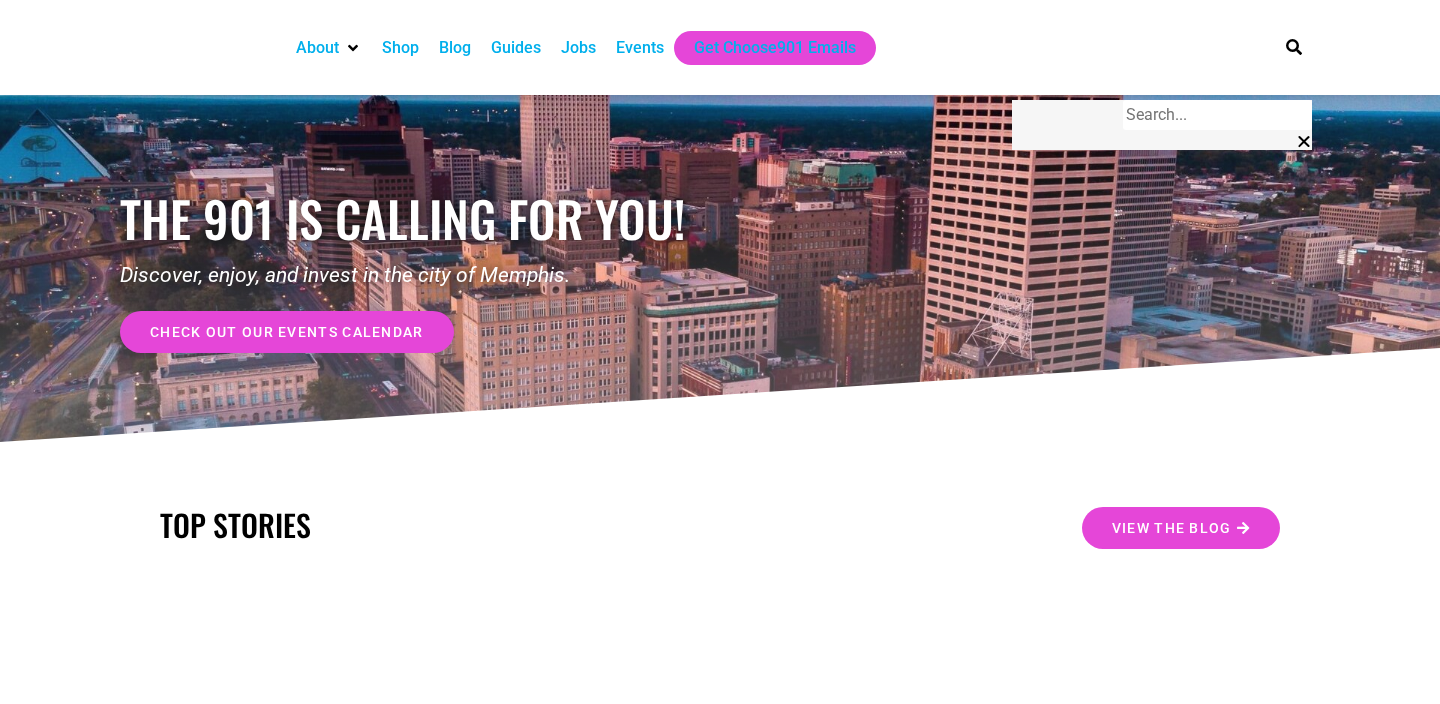 scroll, scrollTop: 0, scrollLeft: 0, axis: both 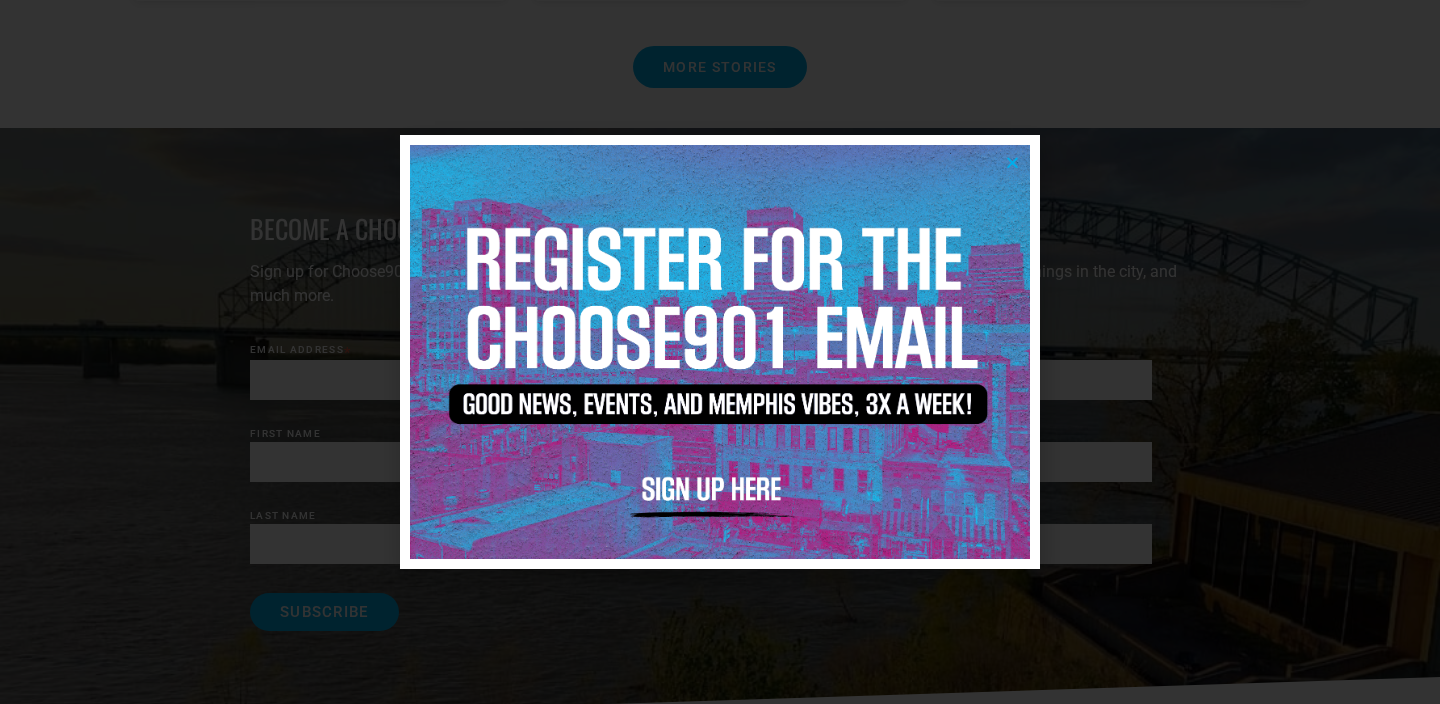 click at bounding box center [1012, 162] 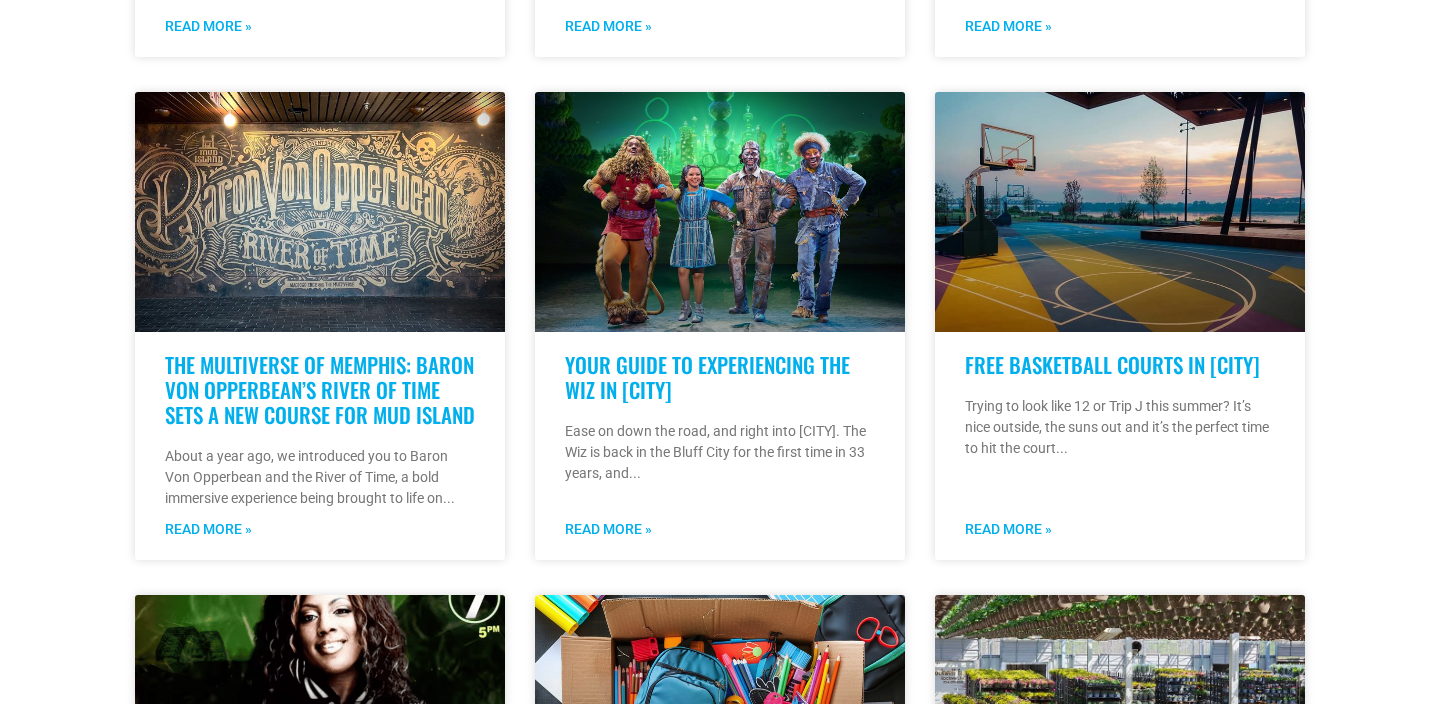 scroll, scrollTop: 0, scrollLeft: 0, axis: both 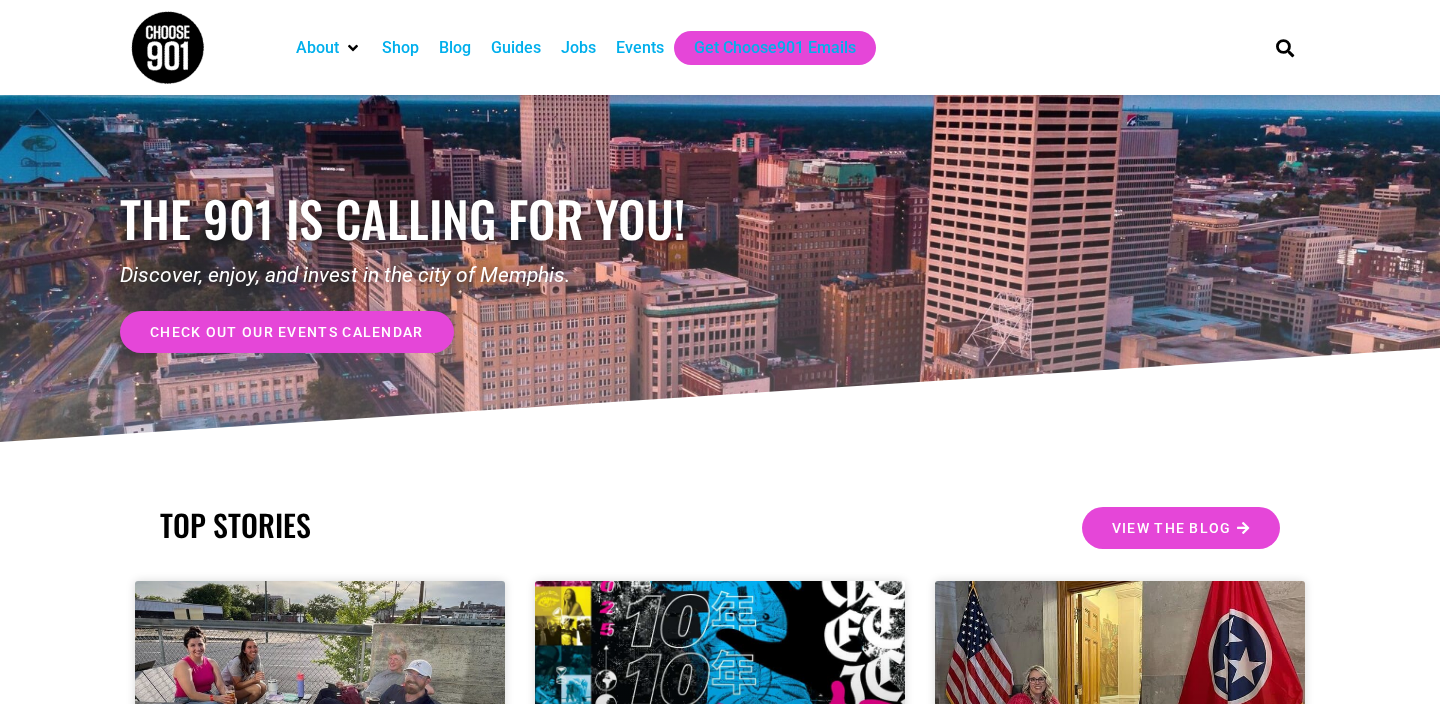 click on "Jobs" at bounding box center (578, 48) 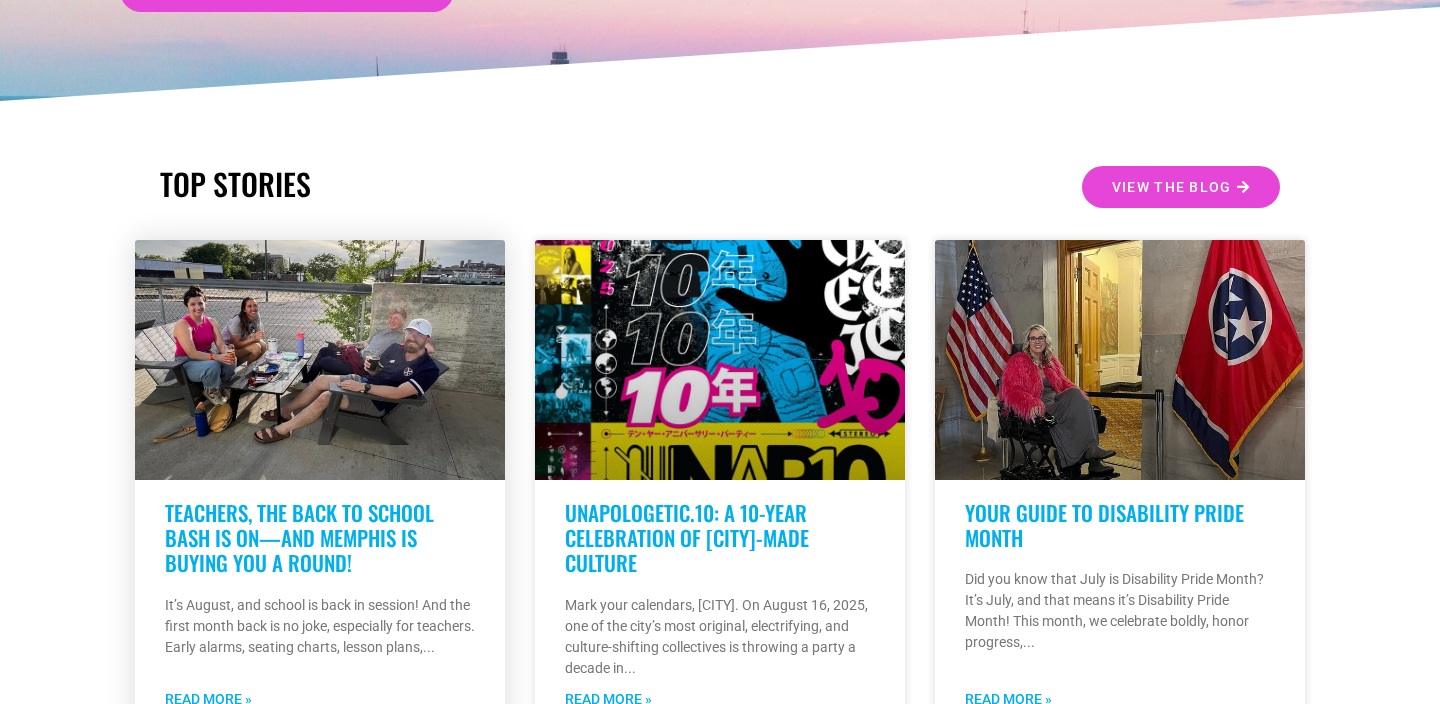 scroll, scrollTop: 370, scrollLeft: 0, axis: vertical 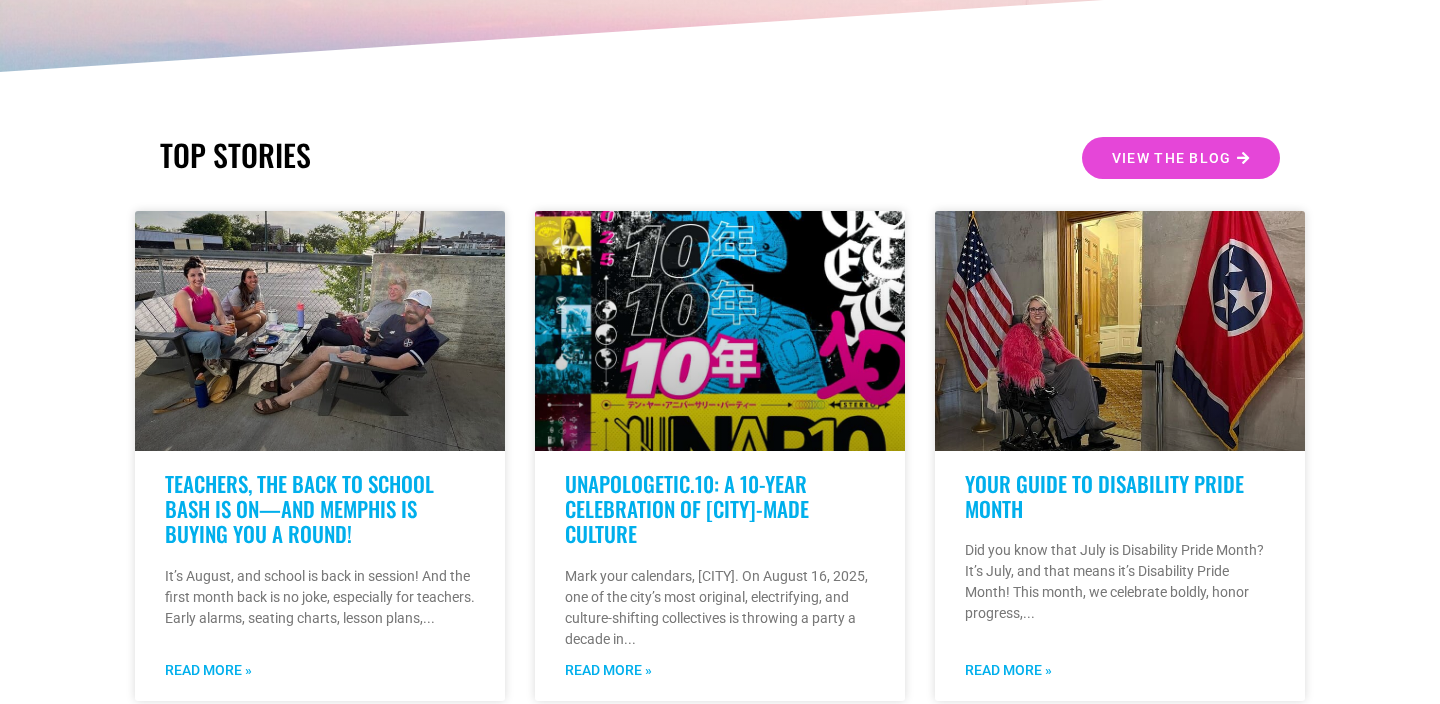 drag, startPoint x: 415, startPoint y: 551, endPoint x: 88, endPoint y: 483, distance: 333.9955 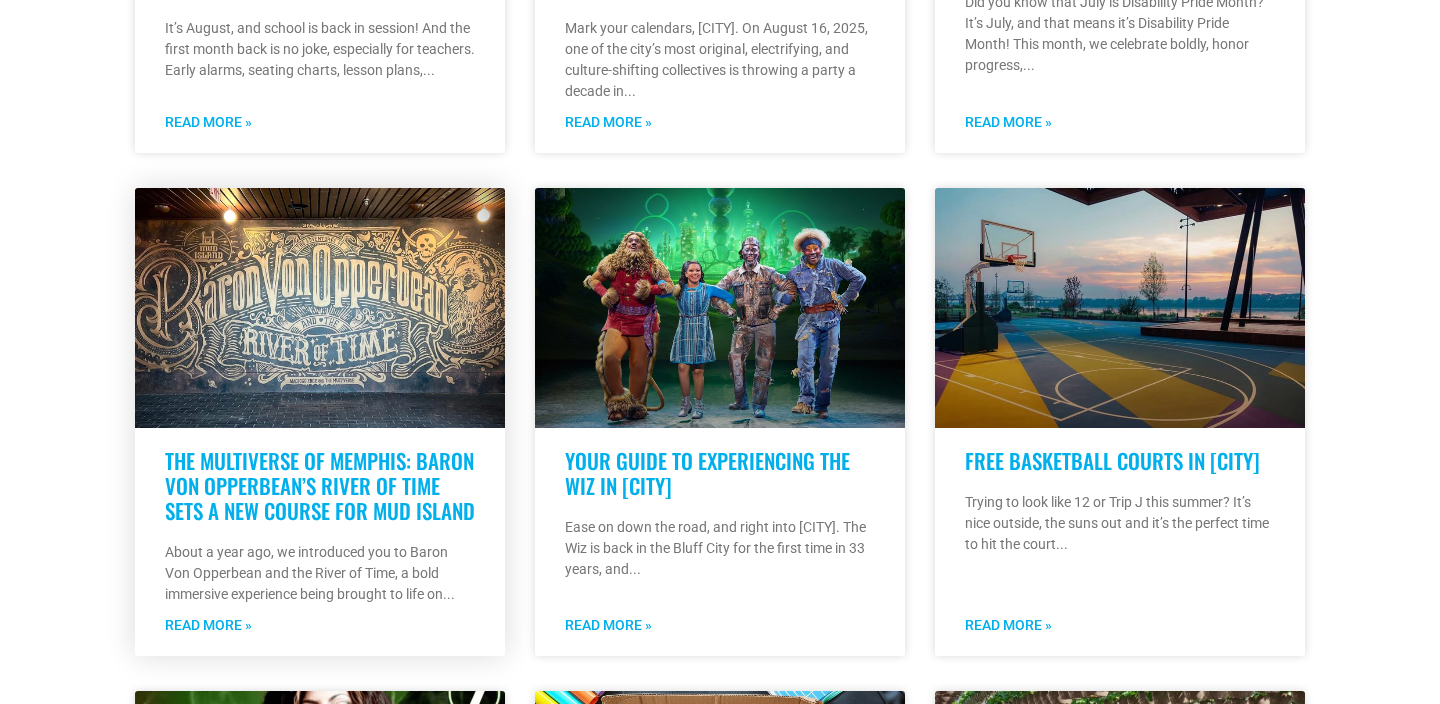 scroll, scrollTop: 922, scrollLeft: 0, axis: vertical 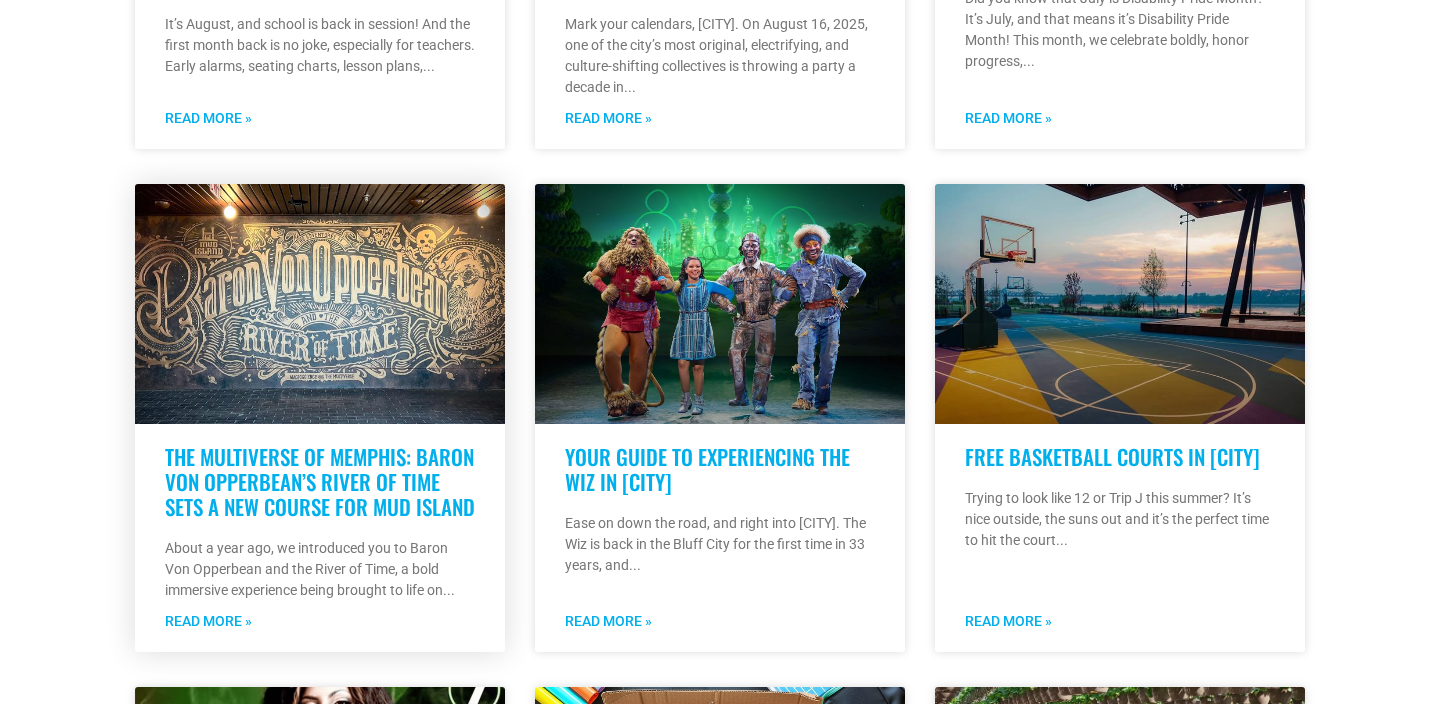 click on "The Multiverse of Memphis: Baron Von Opperbean’s River of Time Sets a New Course for Mud Island" at bounding box center [320, 482] 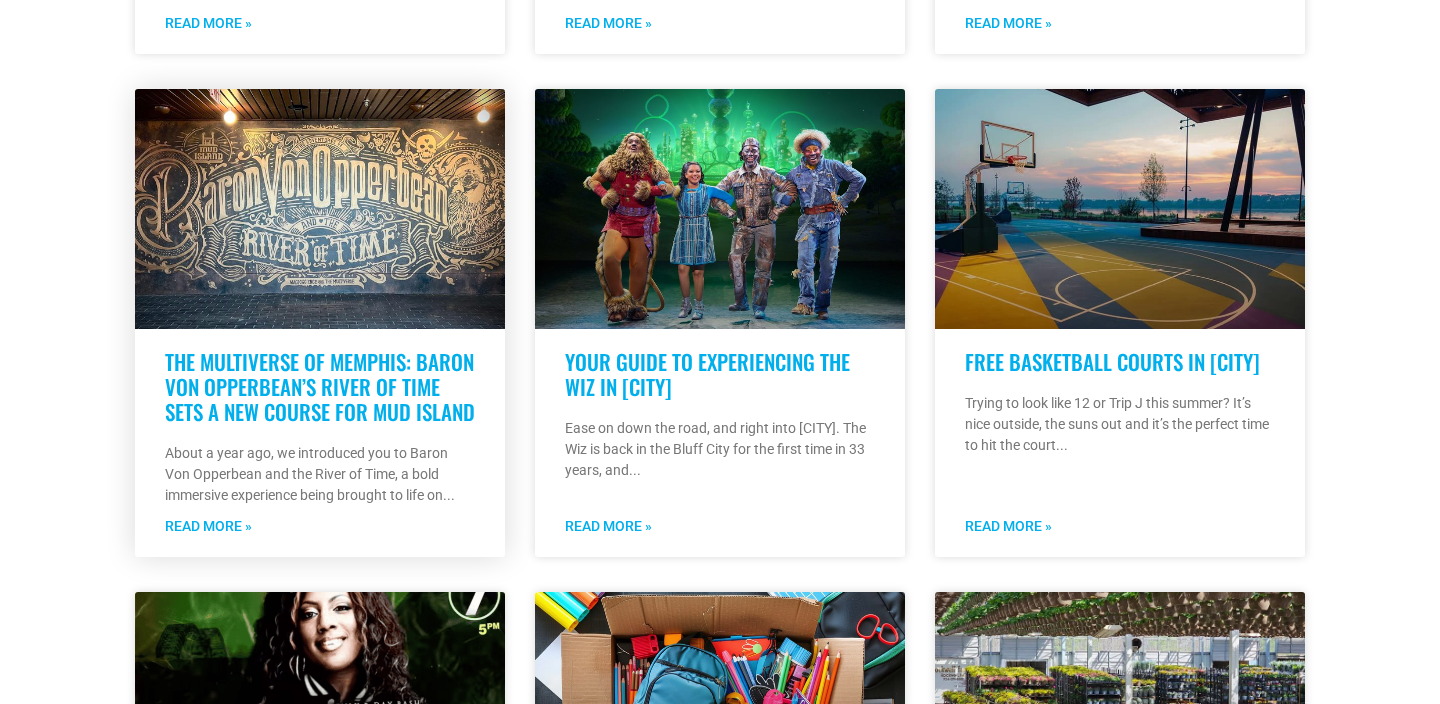 scroll, scrollTop: 1020, scrollLeft: 0, axis: vertical 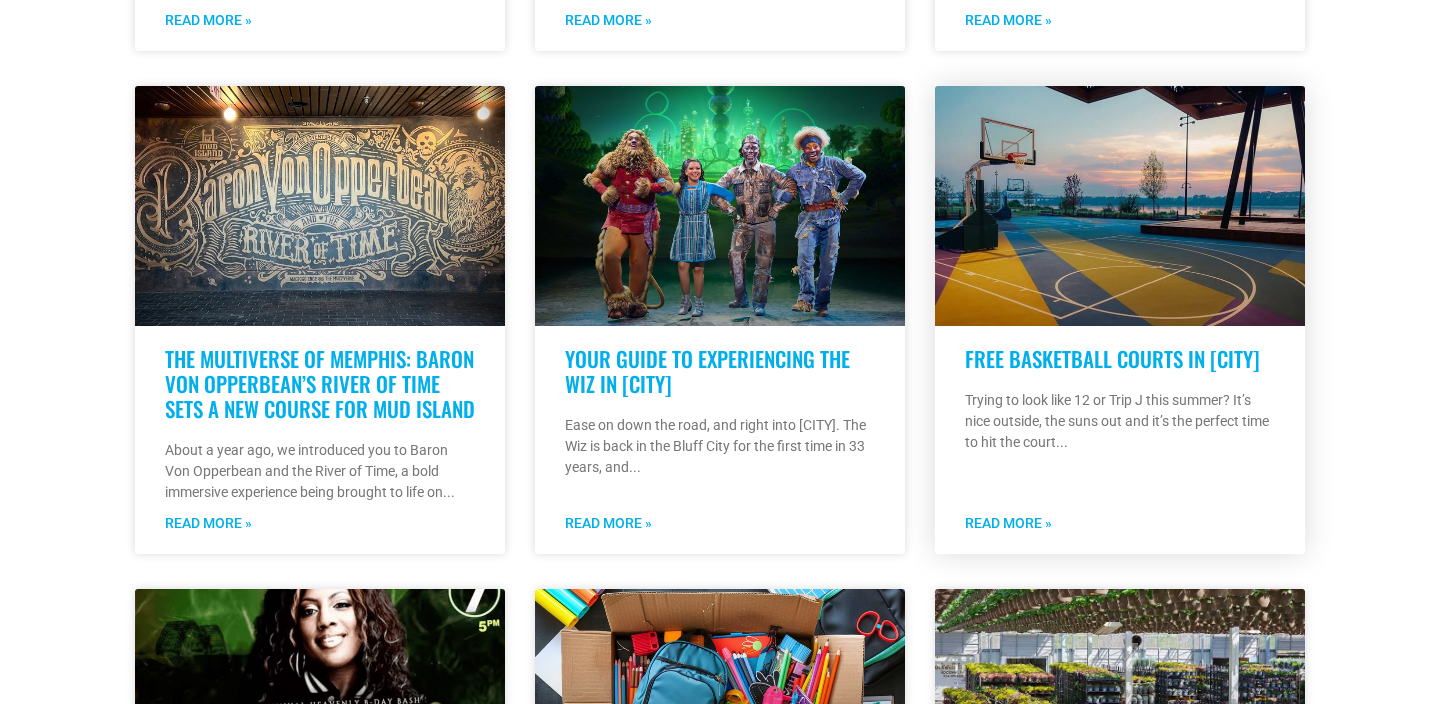 click on "Free Basketball Courts in Memphis" at bounding box center [1112, 358] 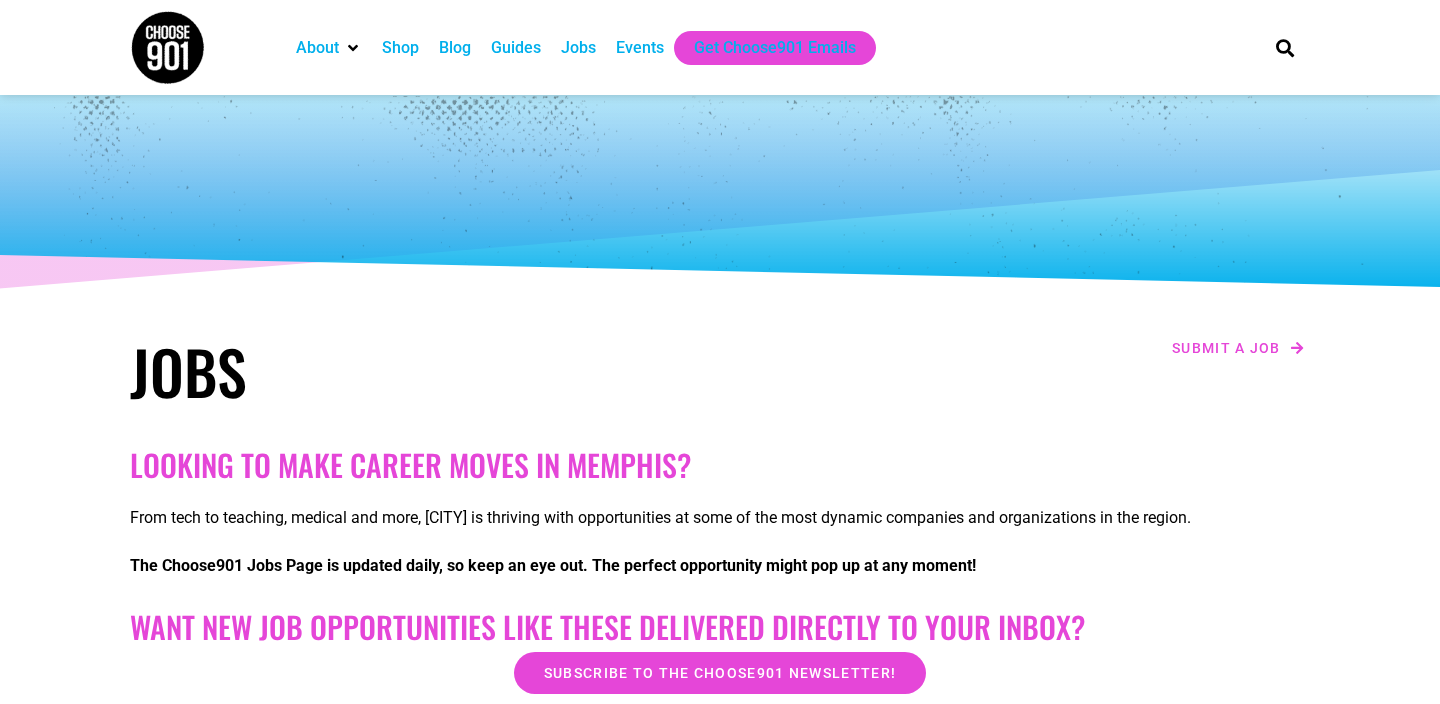 scroll, scrollTop: 0, scrollLeft: 0, axis: both 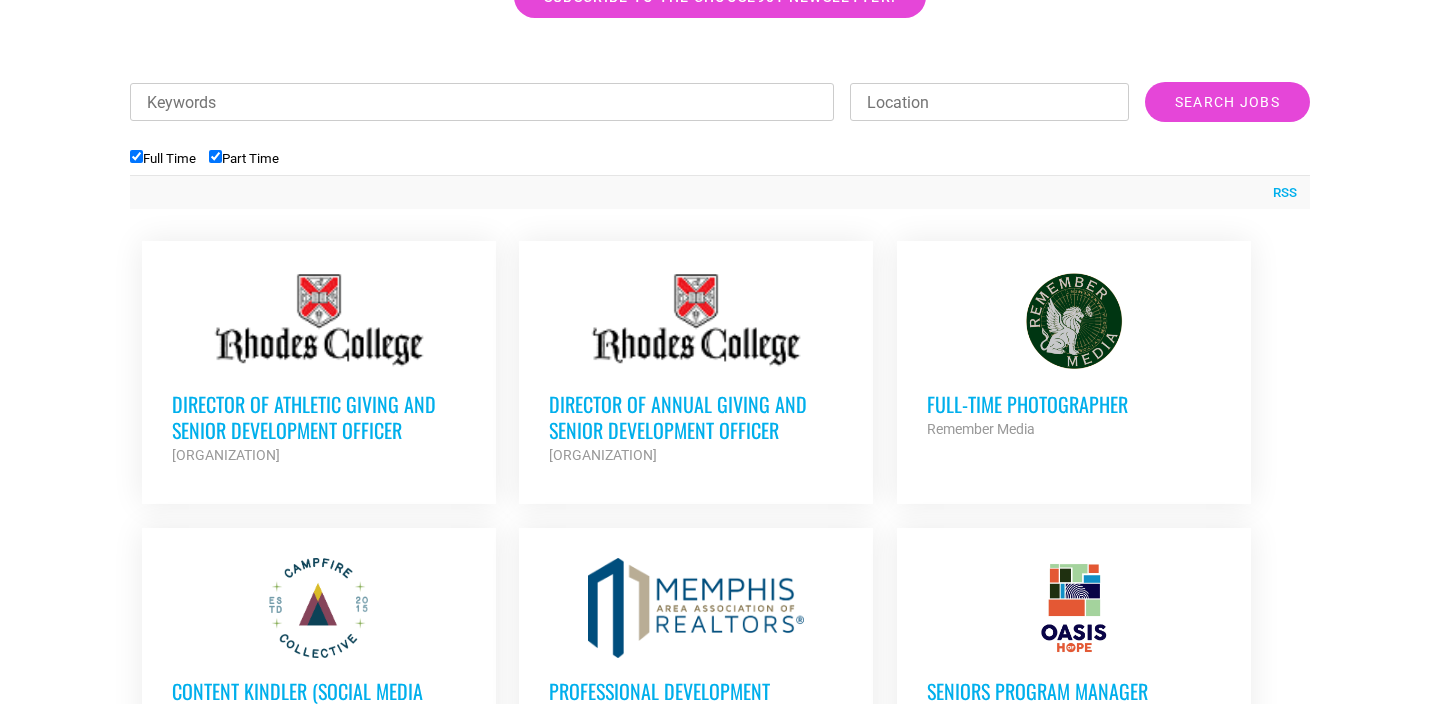 click on "Director of Athletic Giving and Senior Development Officer" at bounding box center (319, 417) 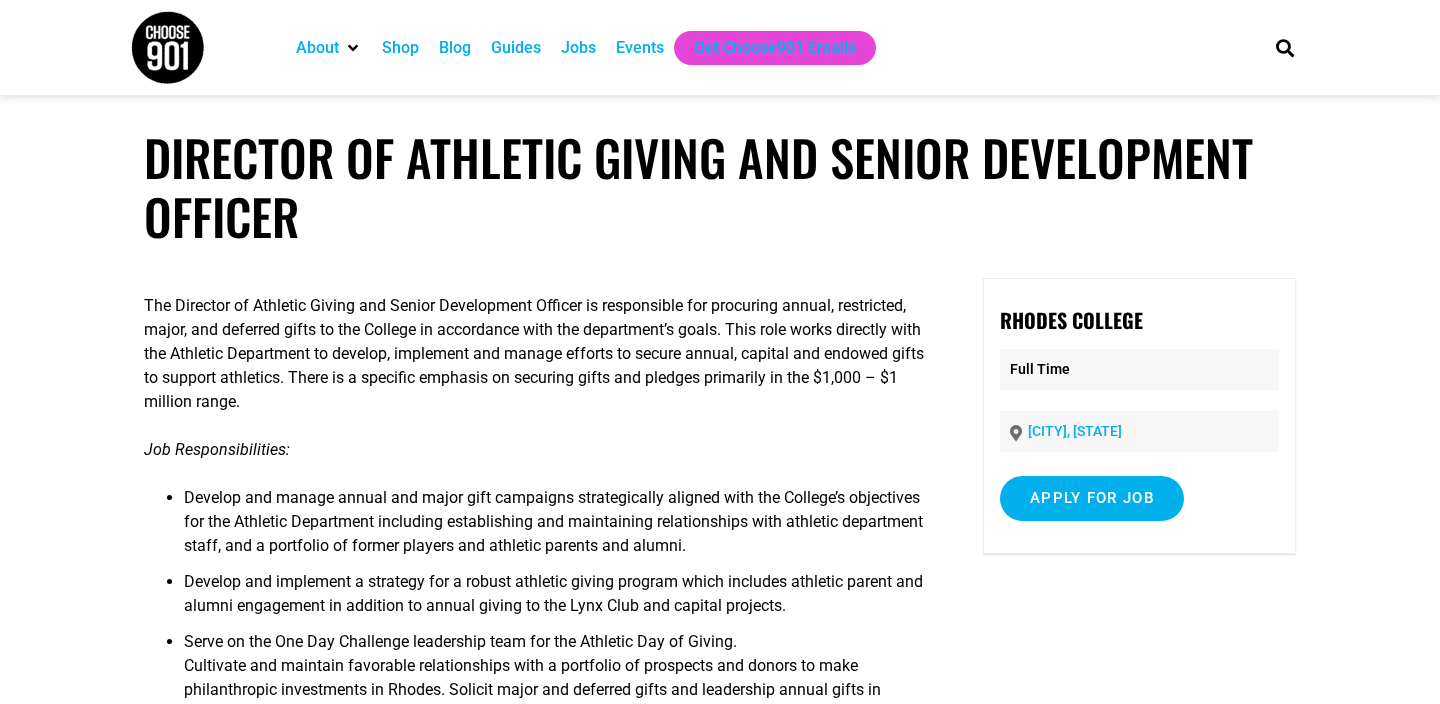 scroll, scrollTop: 0, scrollLeft: 0, axis: both 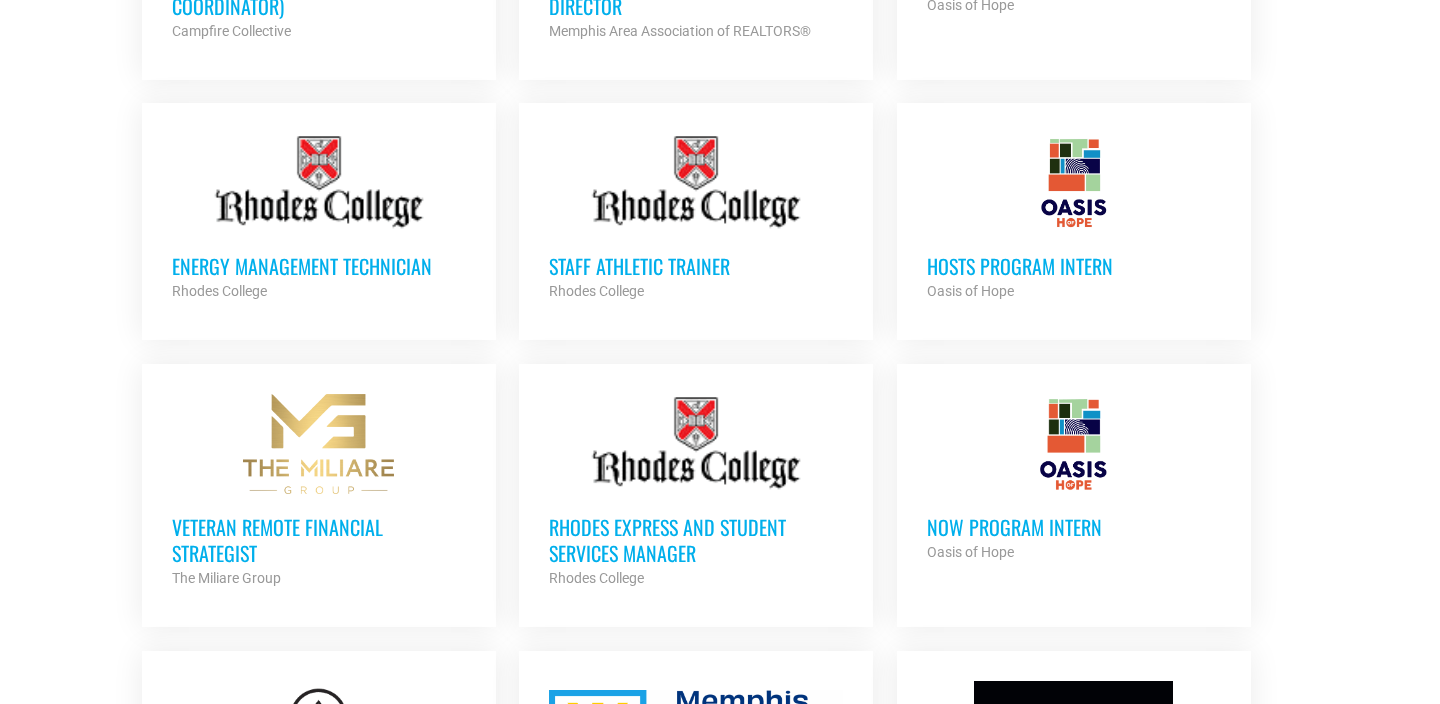 click on "Staff Athletic Trainer" at bounding box center [696, 266] 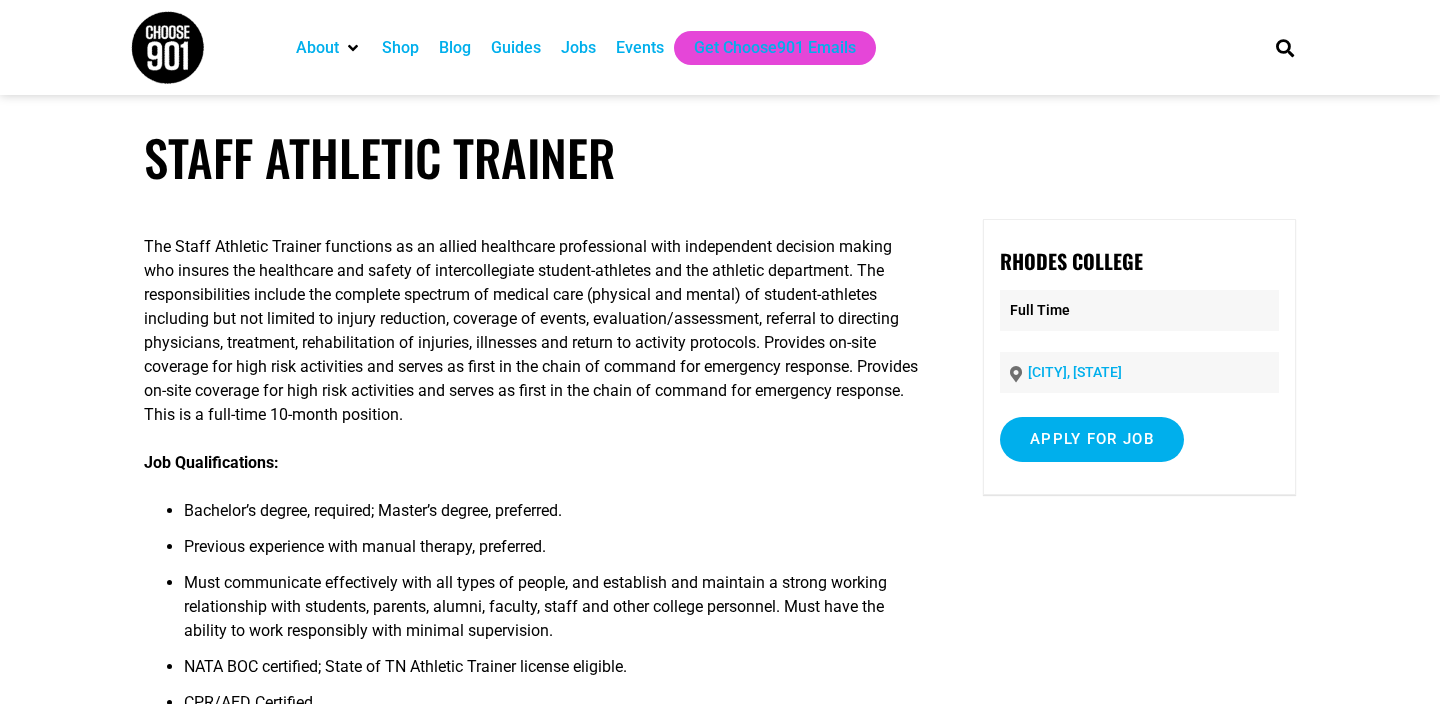 scroll, scrollTop: 0, scrollLeft: 0, axis: both 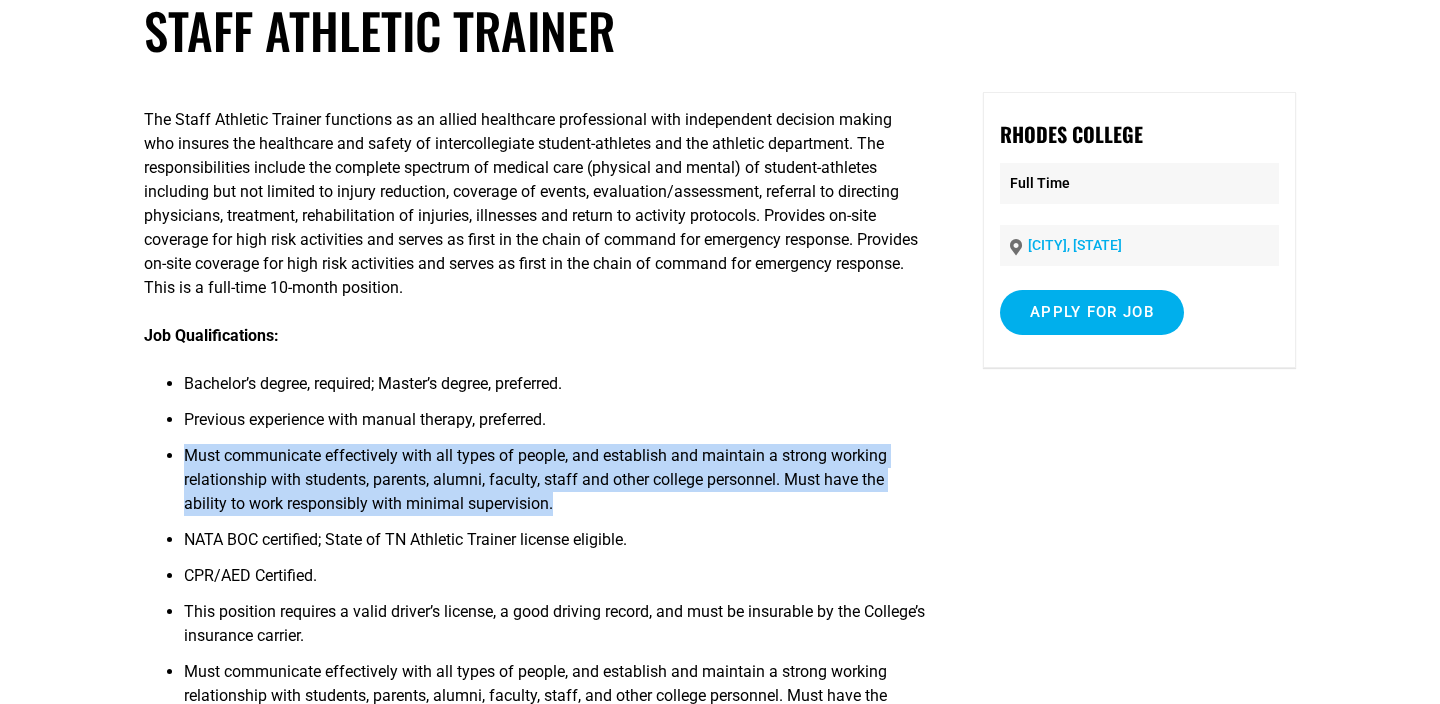 drag, startPoint x: 583, startPoint y: 508, endPoint x: 189, endPoint y: 442, distance: 399.4897 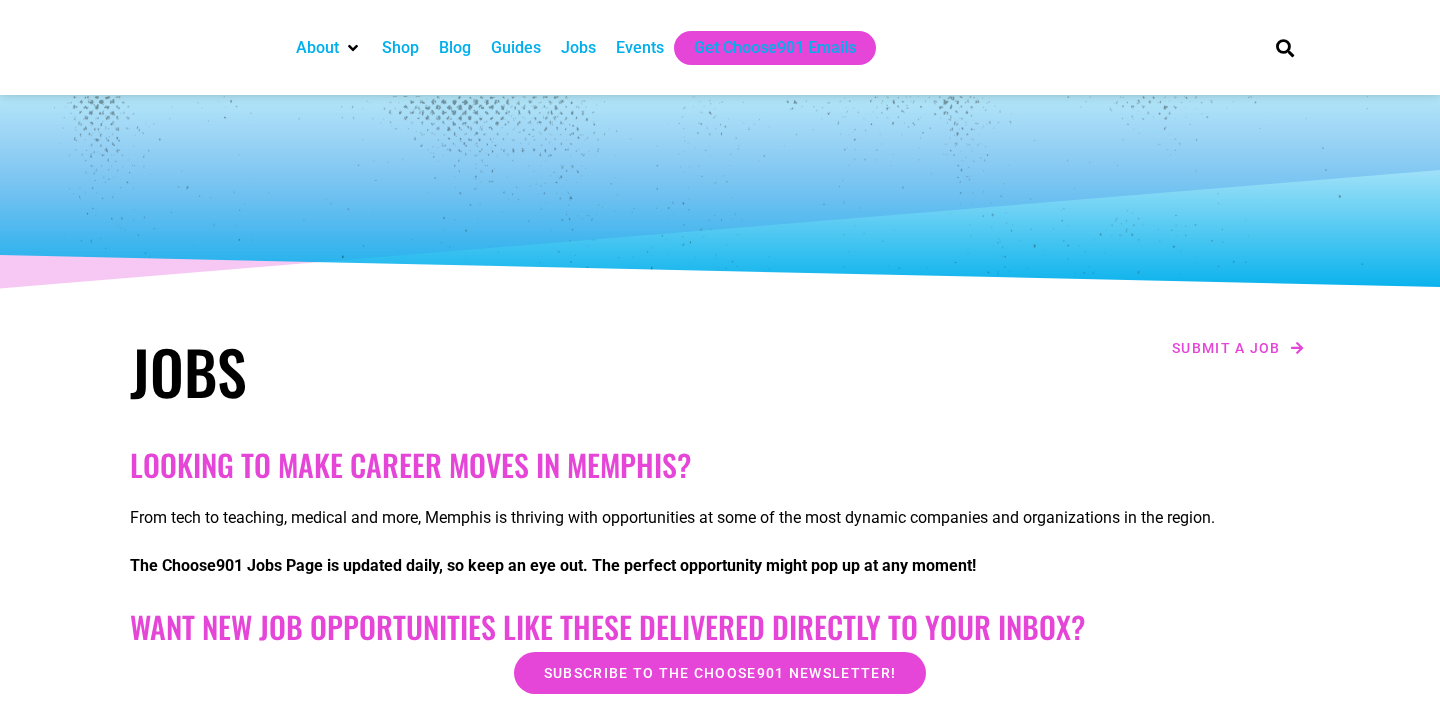 scroll, scrollTop: 1389, scrollLeft: 0, axis: vertical 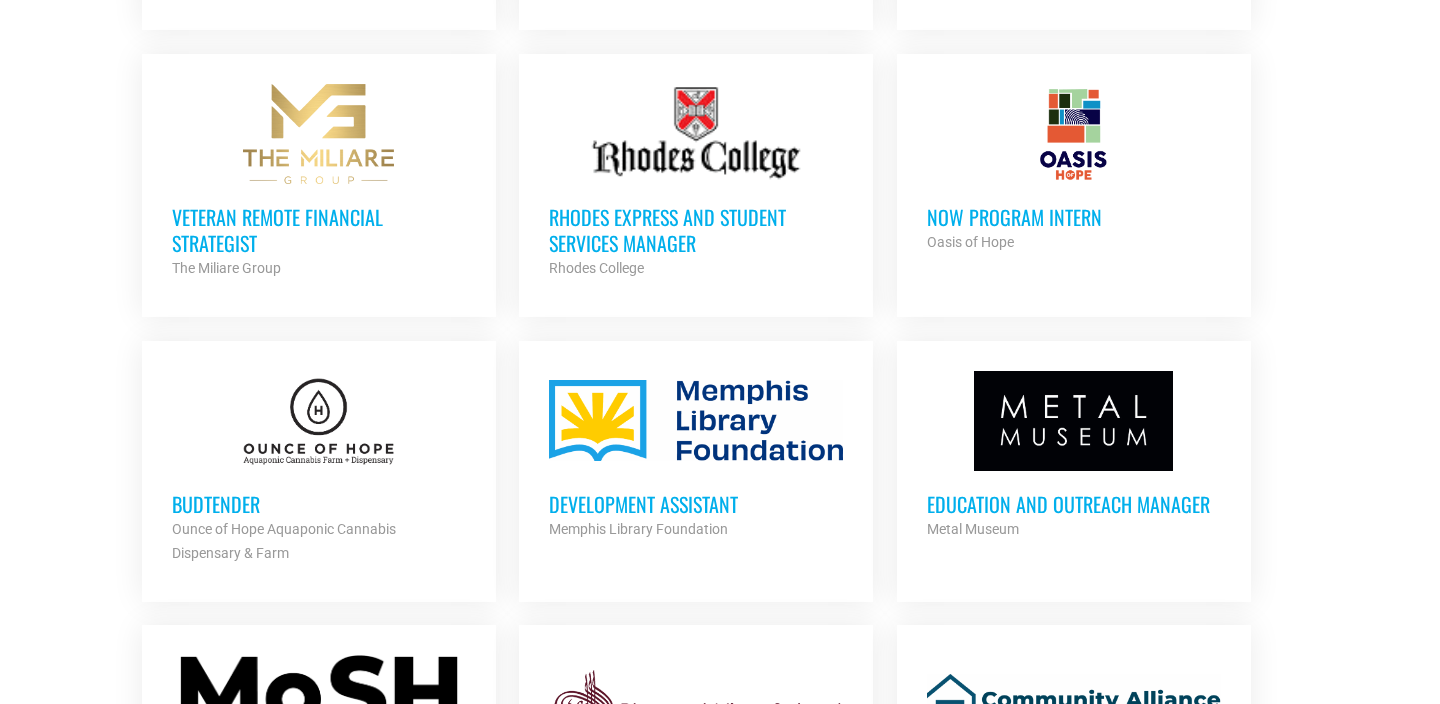 click at bounding box center (696, 421) 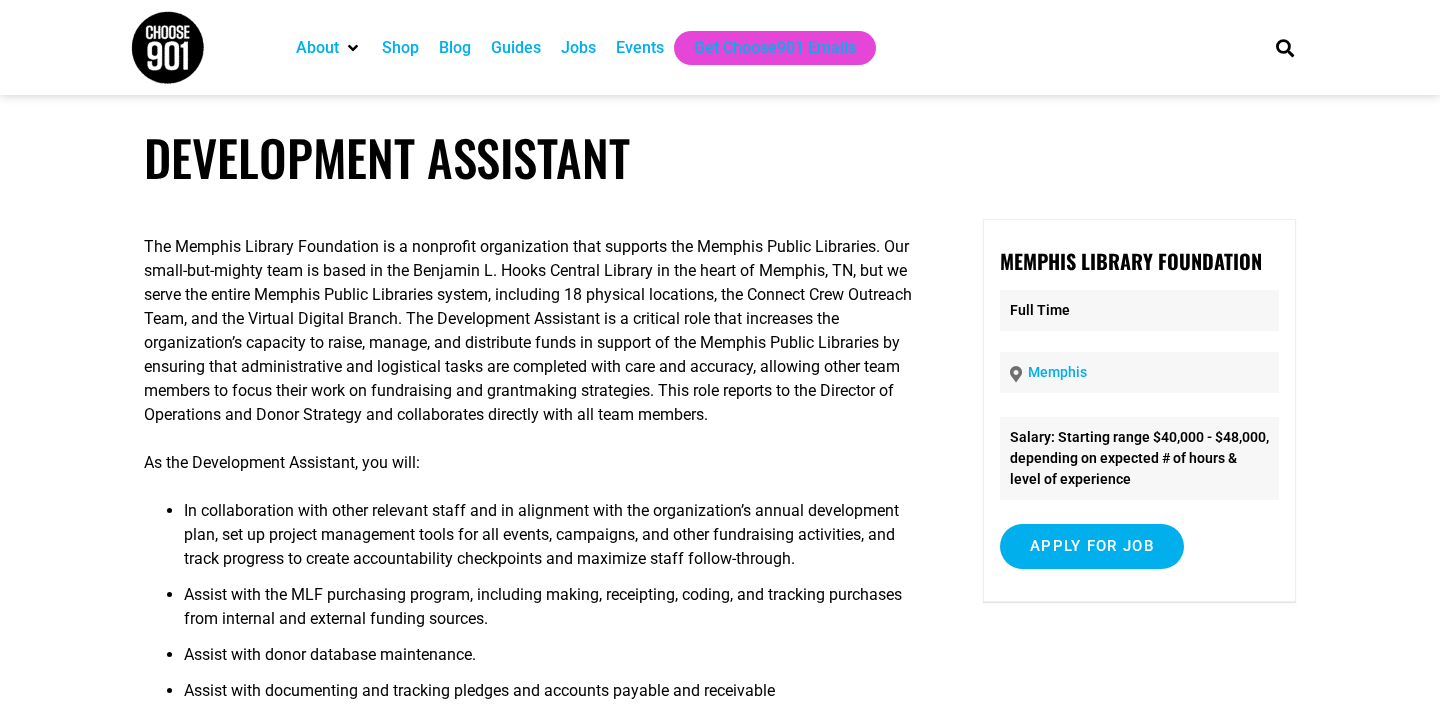 scroll, scrollTop: 0, scrollLeft: 0, axis: both 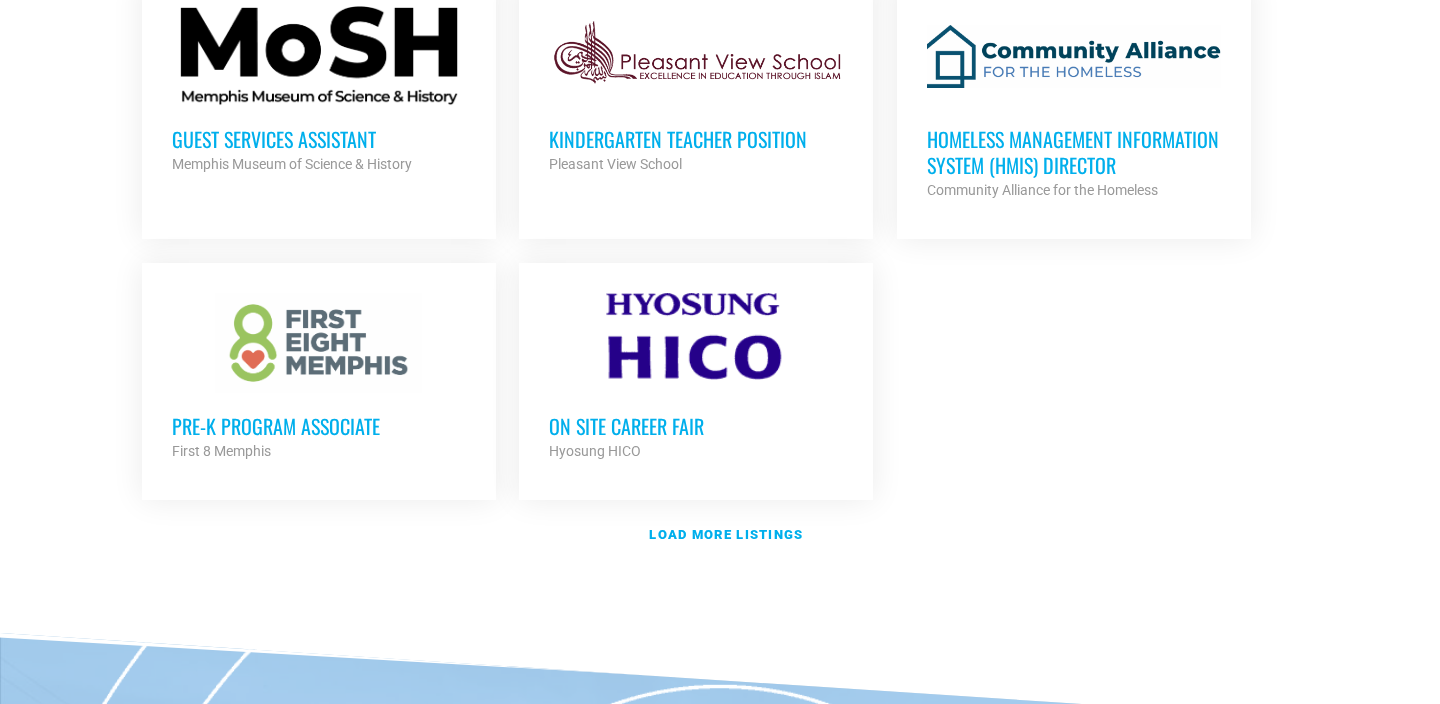 click on "Pre-K Program Associate
First 8 Memphis
Partner Org
Full Time" at bounding box center (319, 378) 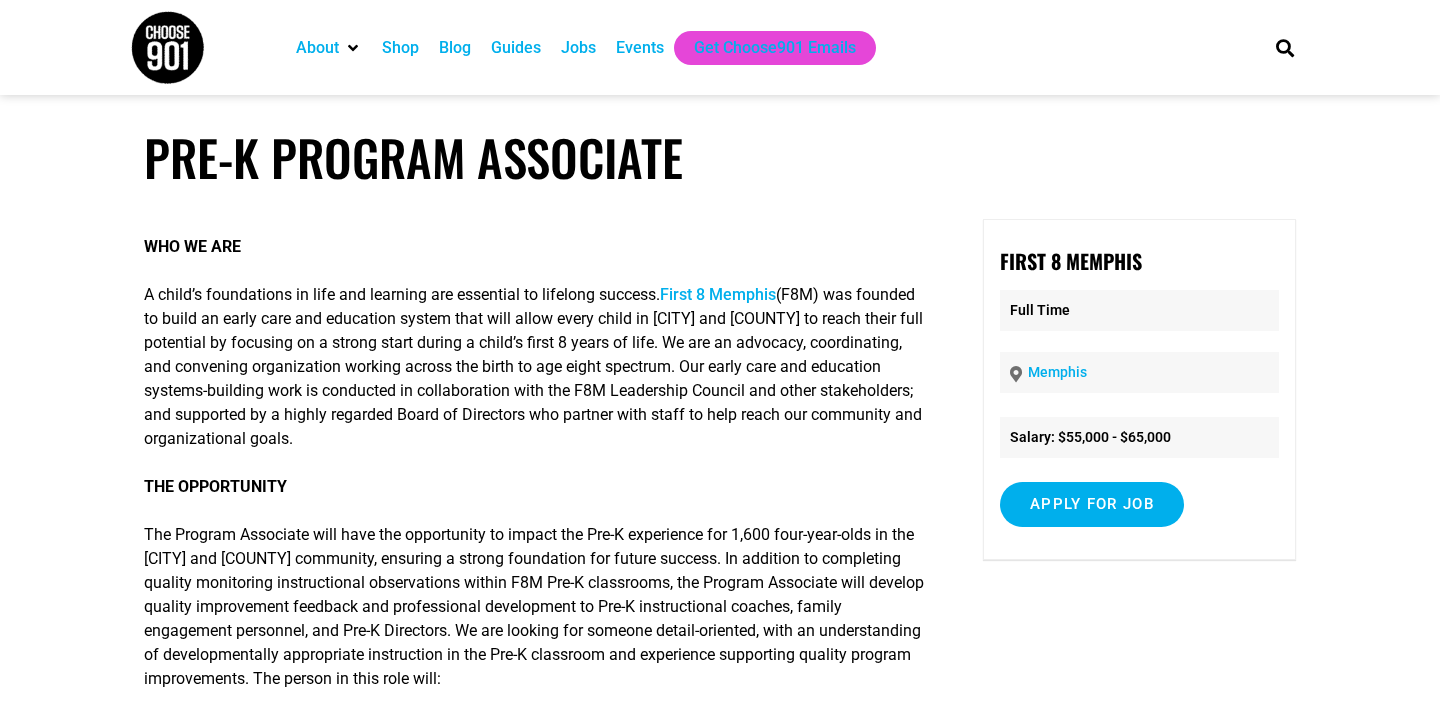 scroll, scrollTop: 0, scrollLeft: 0, axis: both 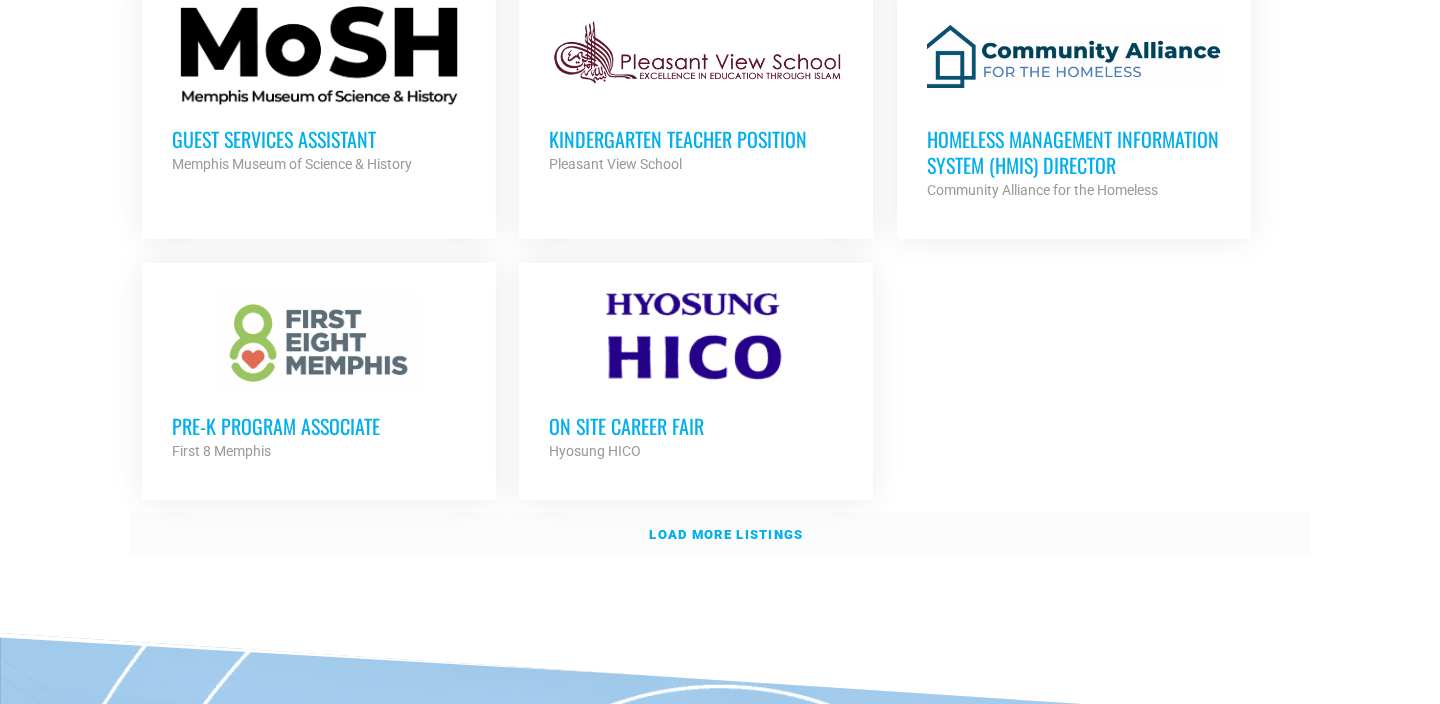 click on "Load more listings" at bounding box center (726, 534) 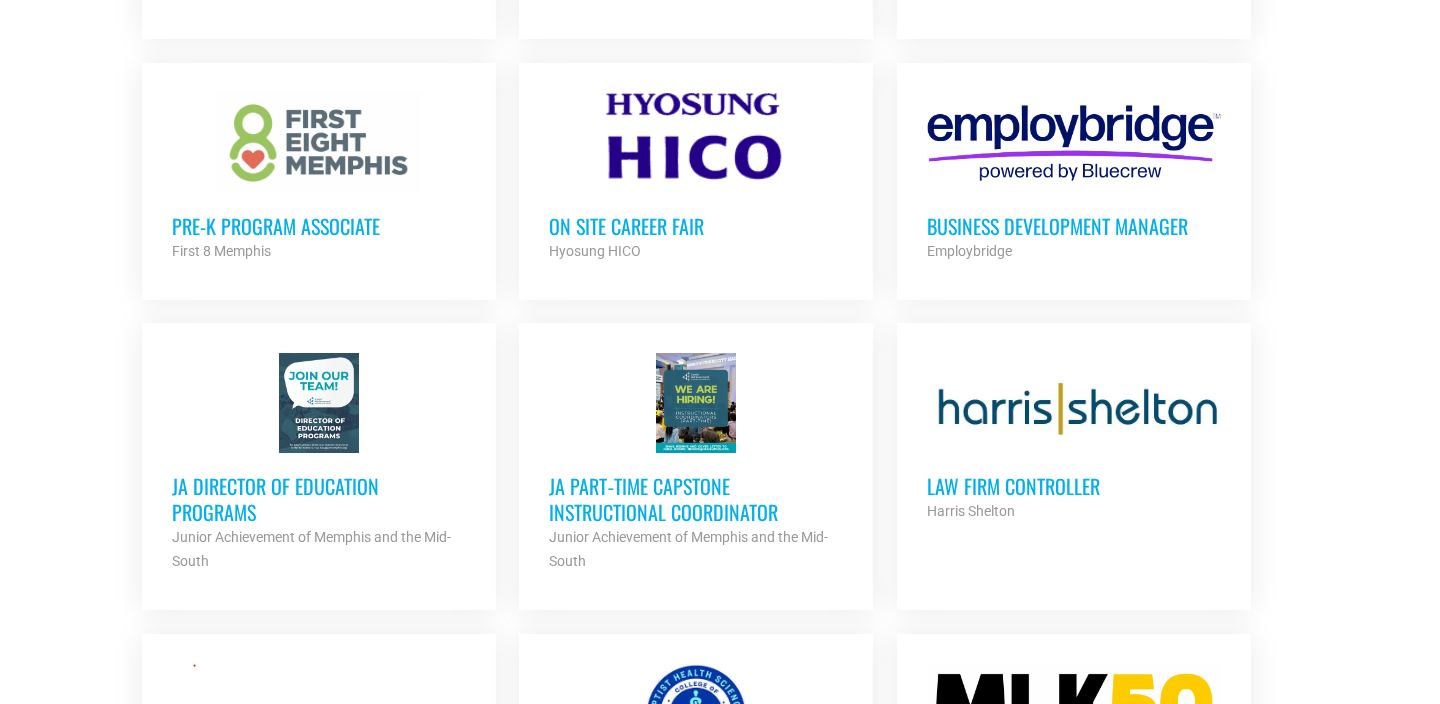 scroll, scrollTop: 2542, scrollLeft: 0, axis: vertical 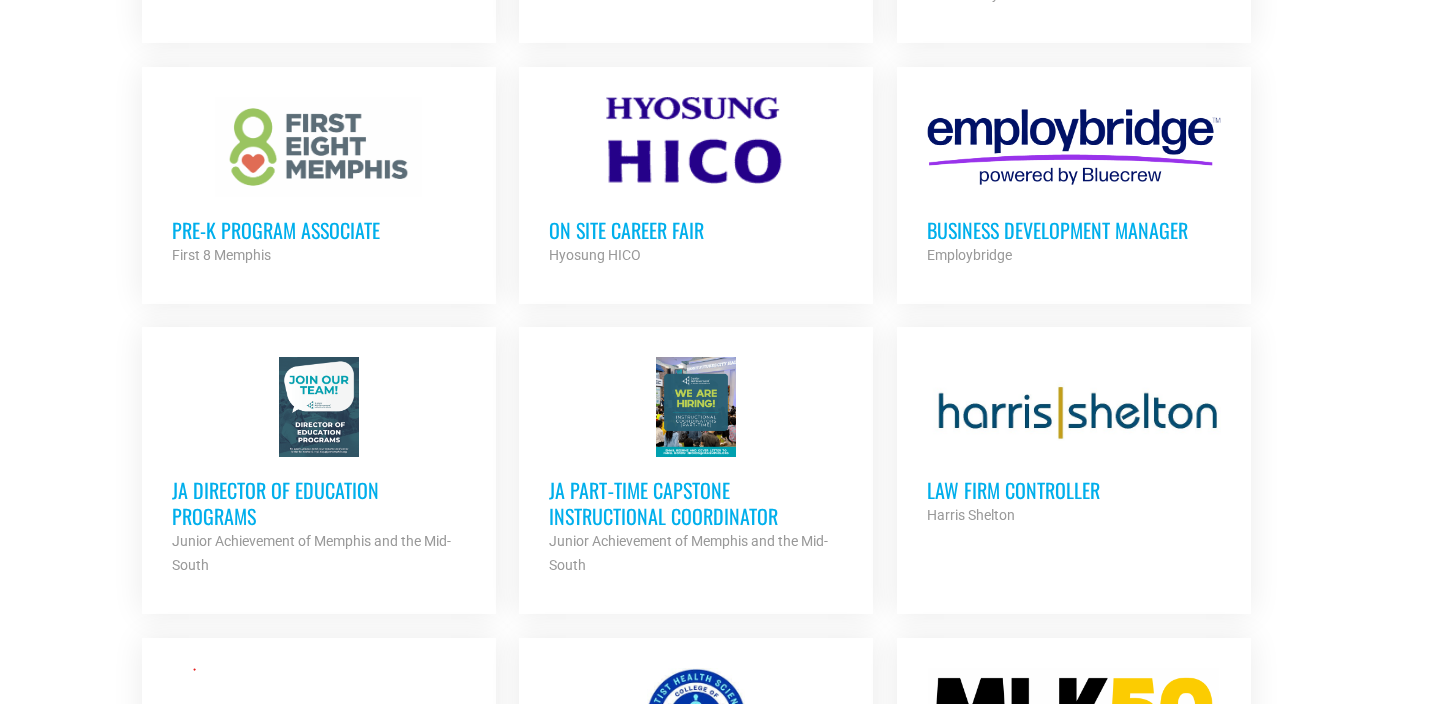 click on "JA Director of Education Programs" at bounding box center [319, 503] 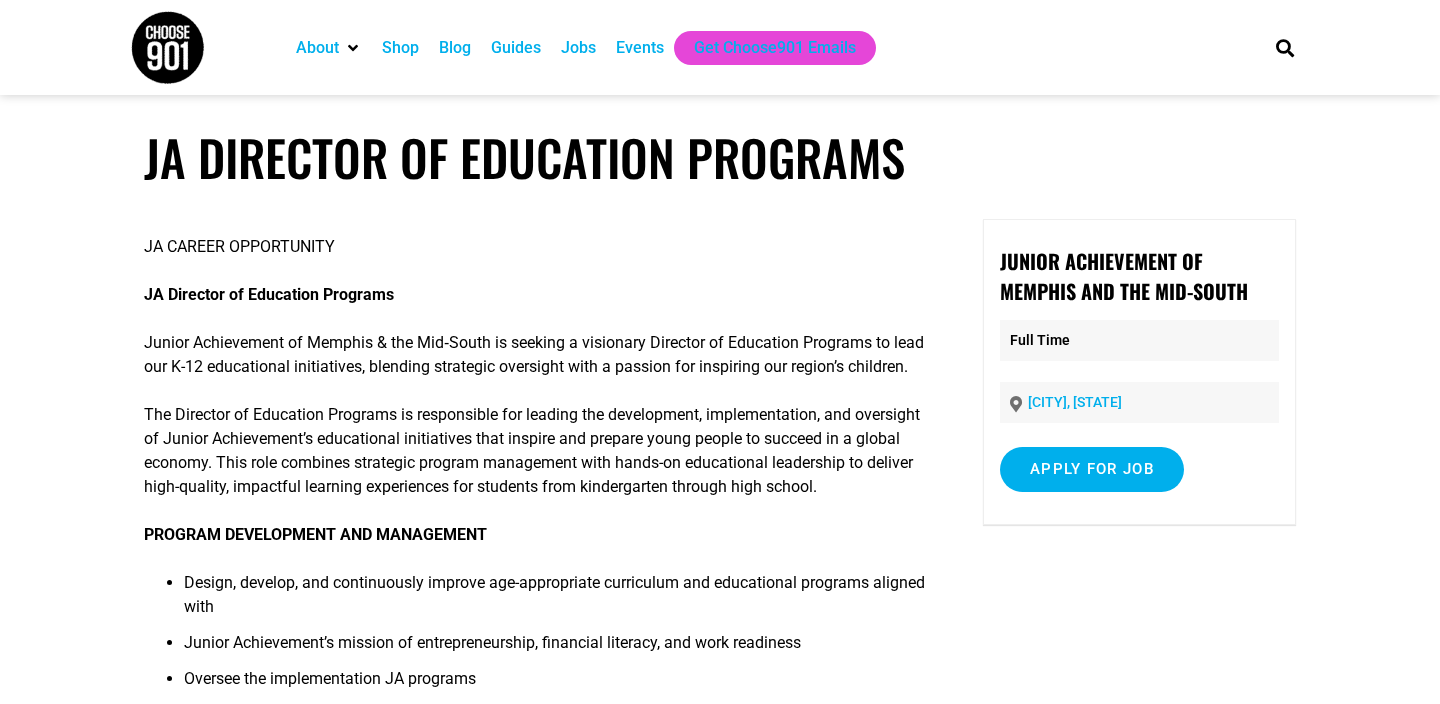 scroll, scrollTop: 0, scrollLeft: 0, axis: both 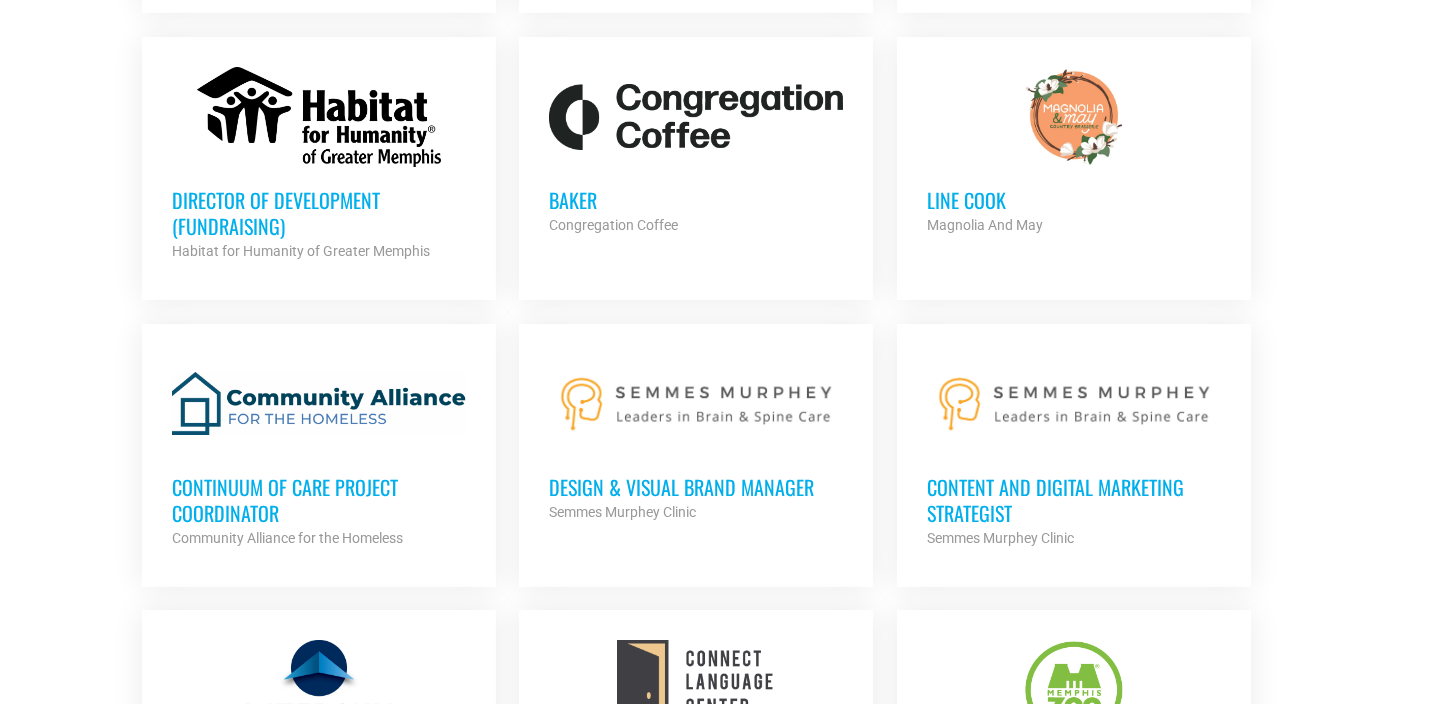 click on "Continuum of Care Project Coordinator" at bounding box center (319, 500) 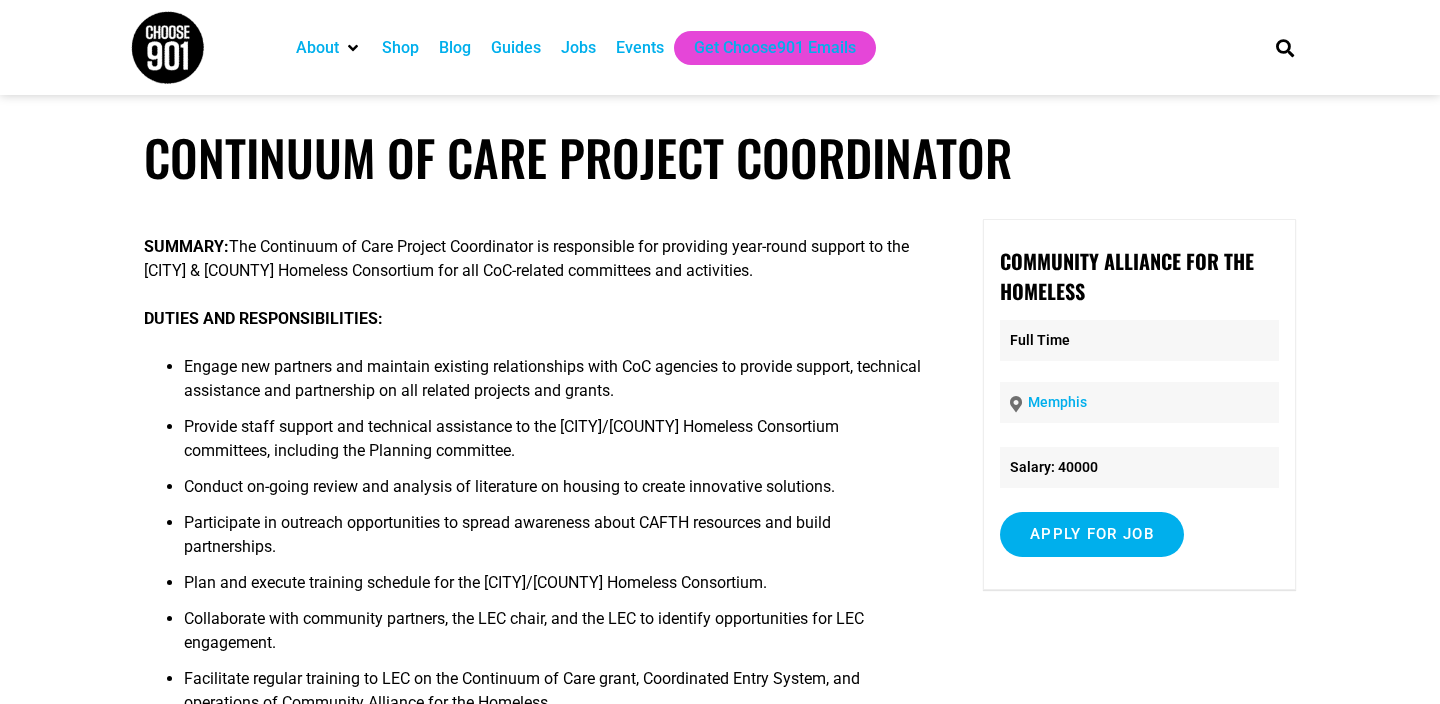 scroll, scrollTop: 0, scrollLeft: 0, axis: both 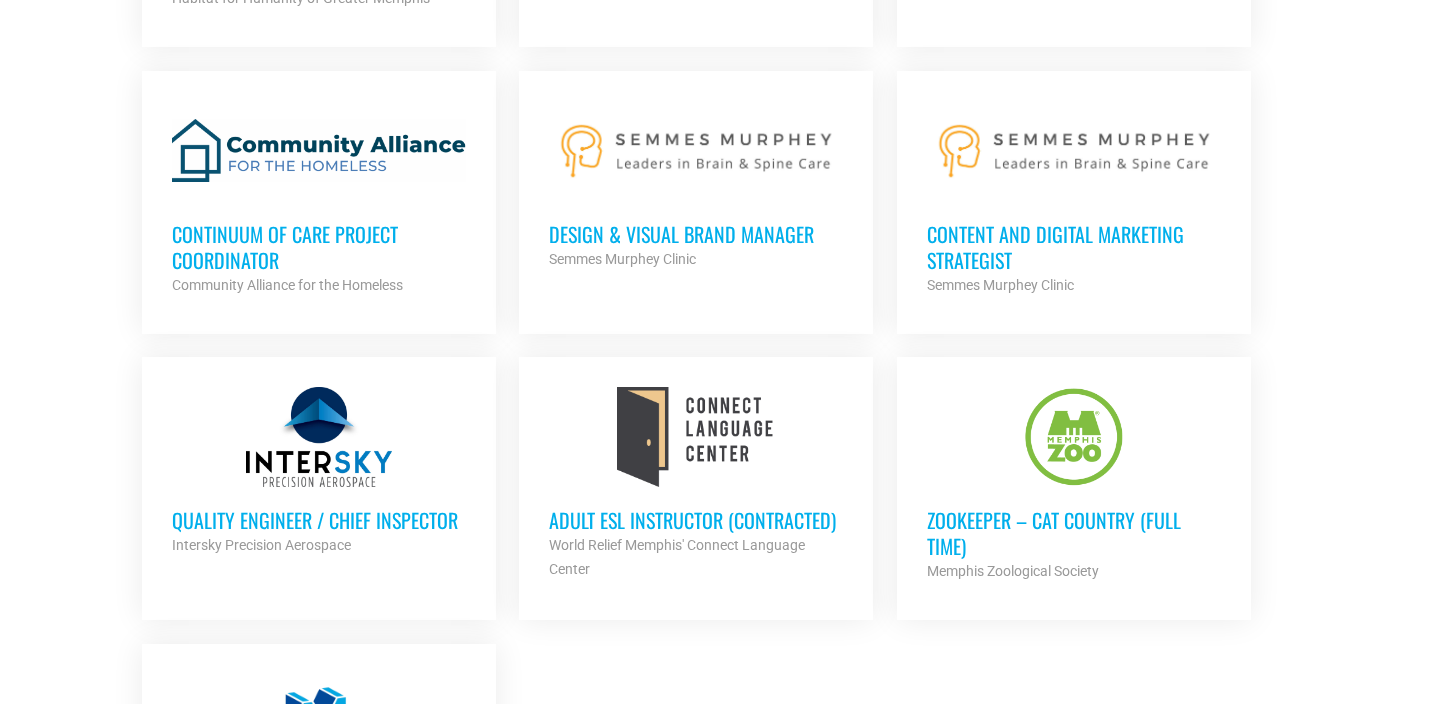 click on "Zookeeper – Cat Country (Full Time)" at bounding box center (1074, 533) 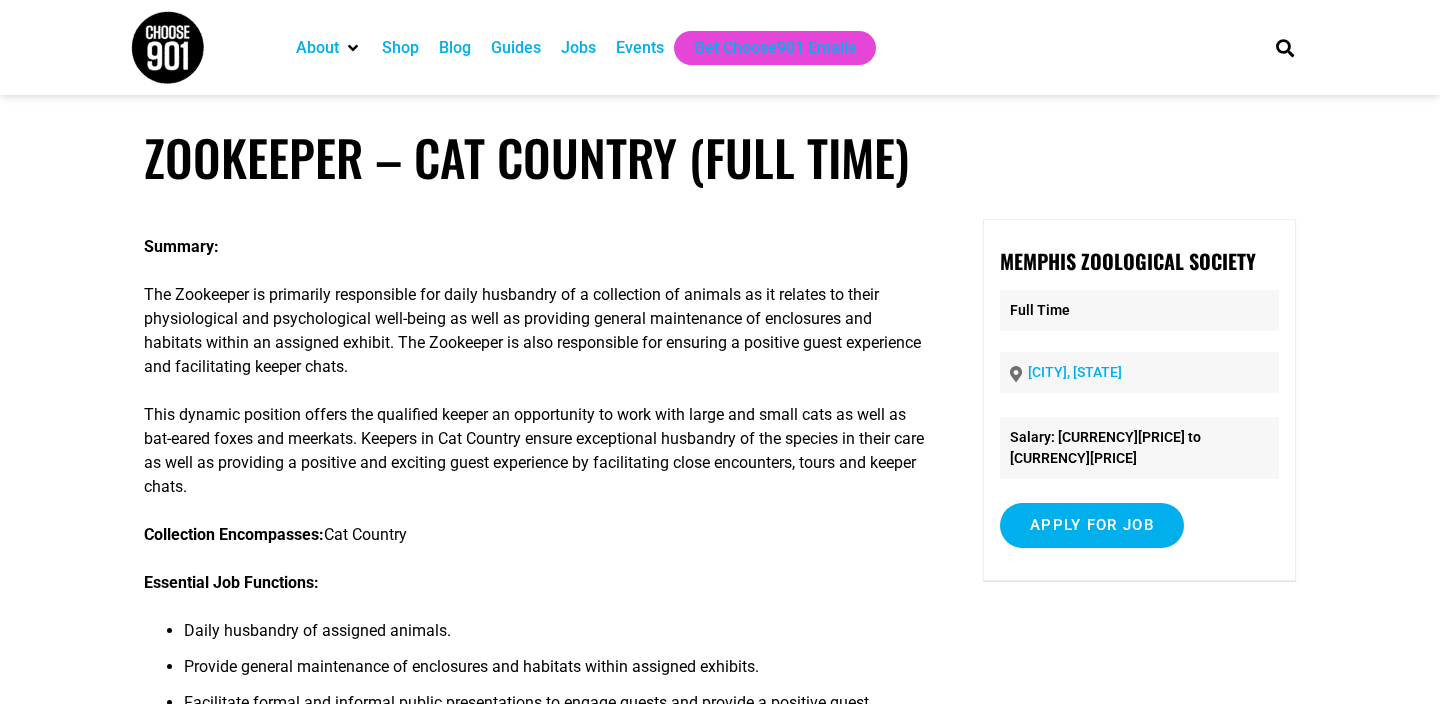 scroll, scrollTop: 0, scrollLeft: 0, axis: both 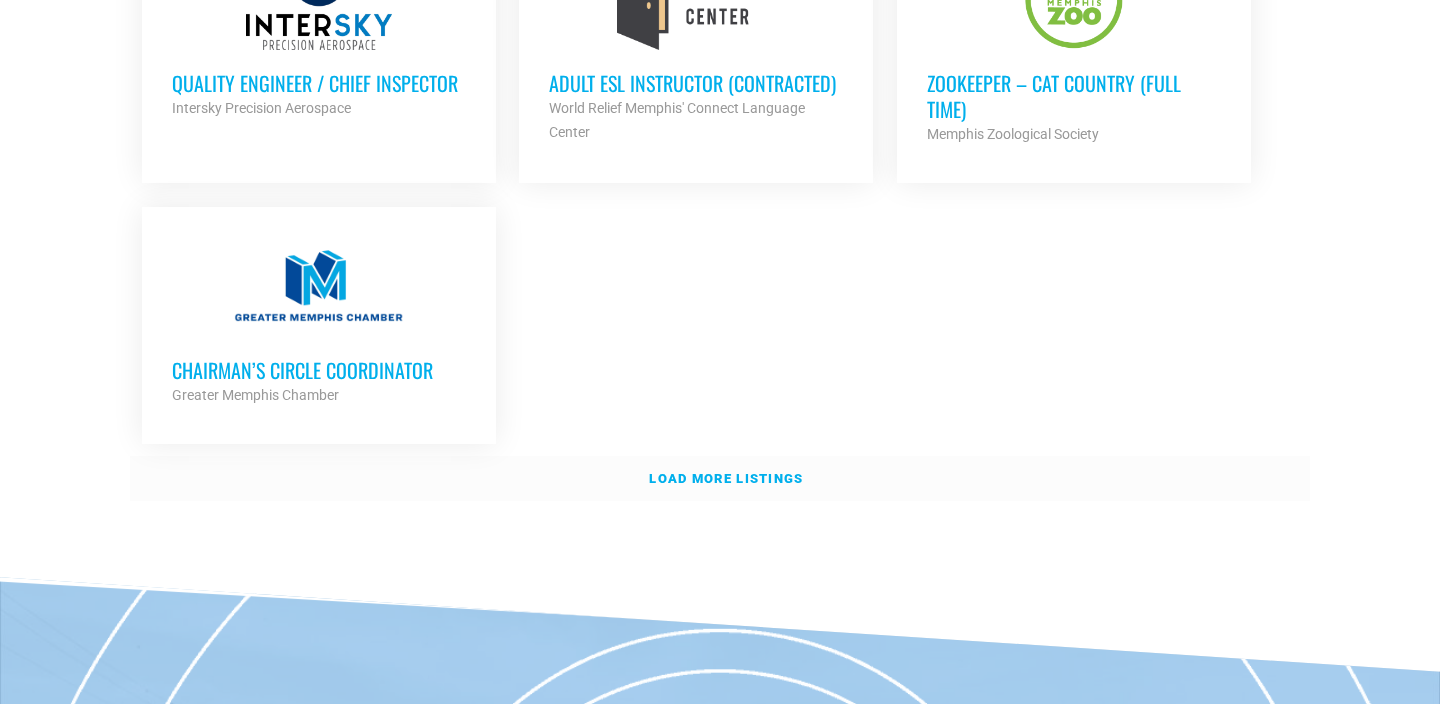 click on "Load more listings" at bounding box center (726, 478) 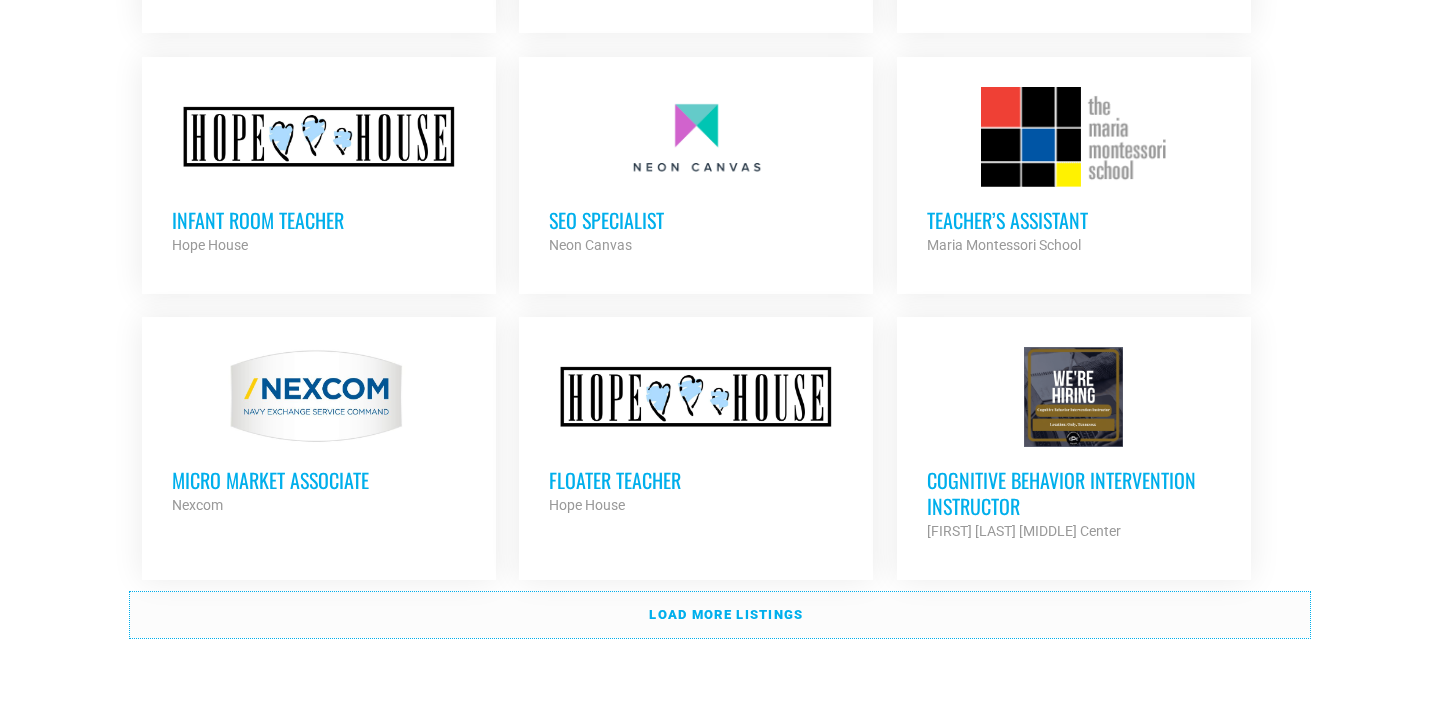 scroll, scrollTop: 6095, scrollLeft: 0, axis: vertical 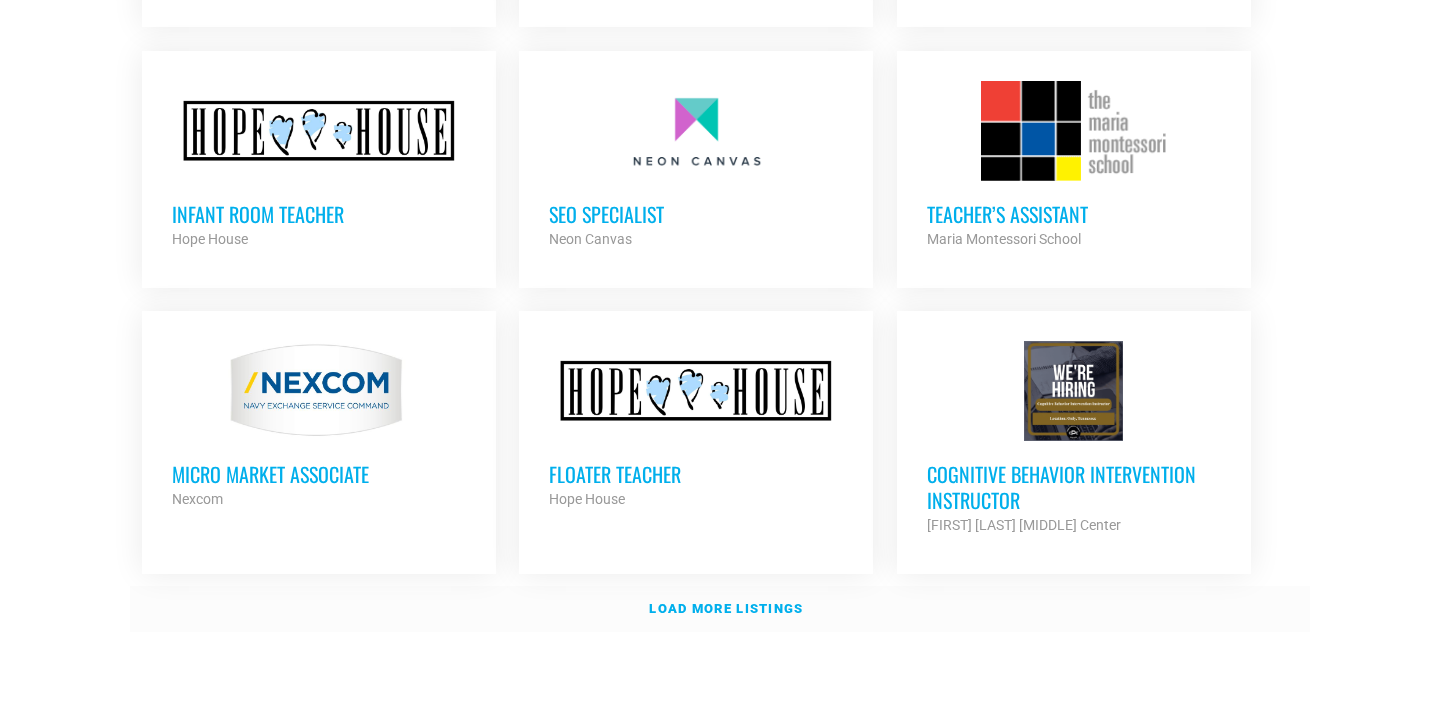 click on "Load more listings" at bounding box center [720, 609] 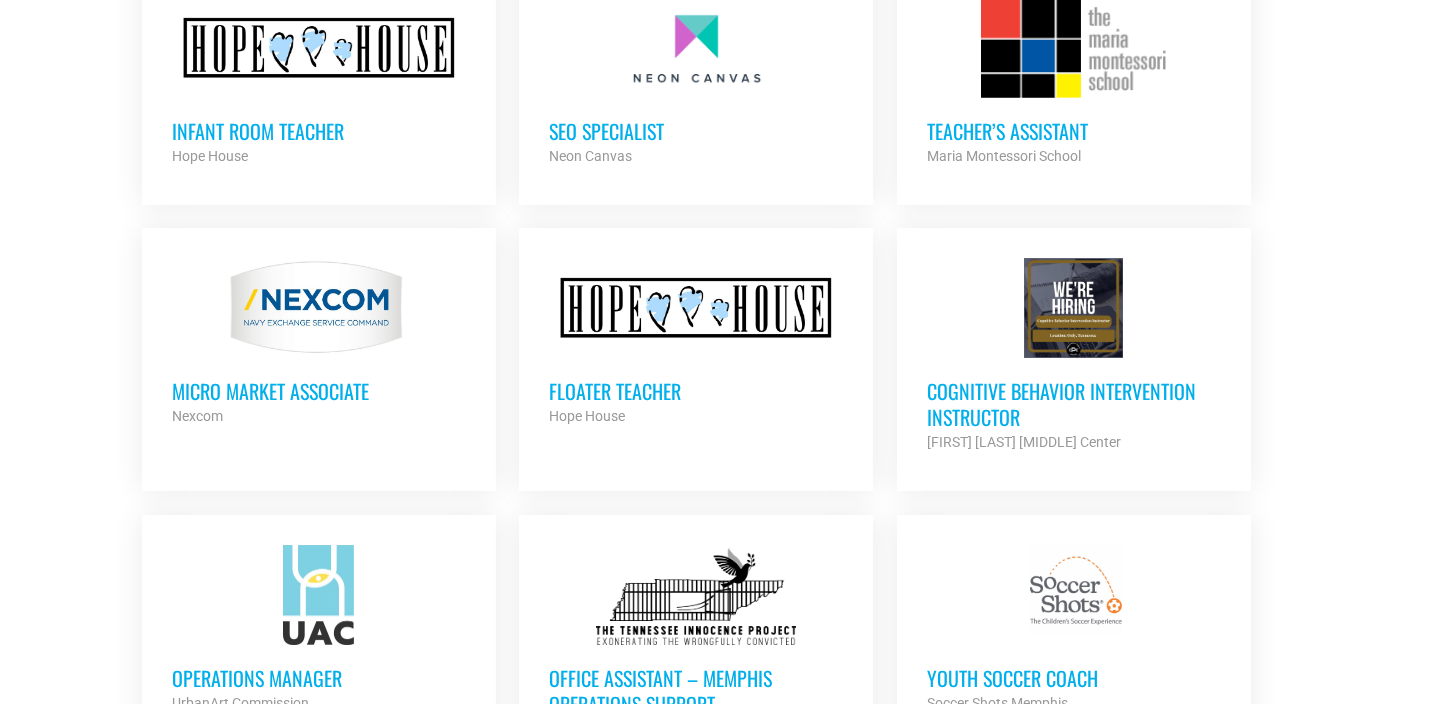 scroll, scrollTop: 6295, scrollLeft: 0, axis: vertical 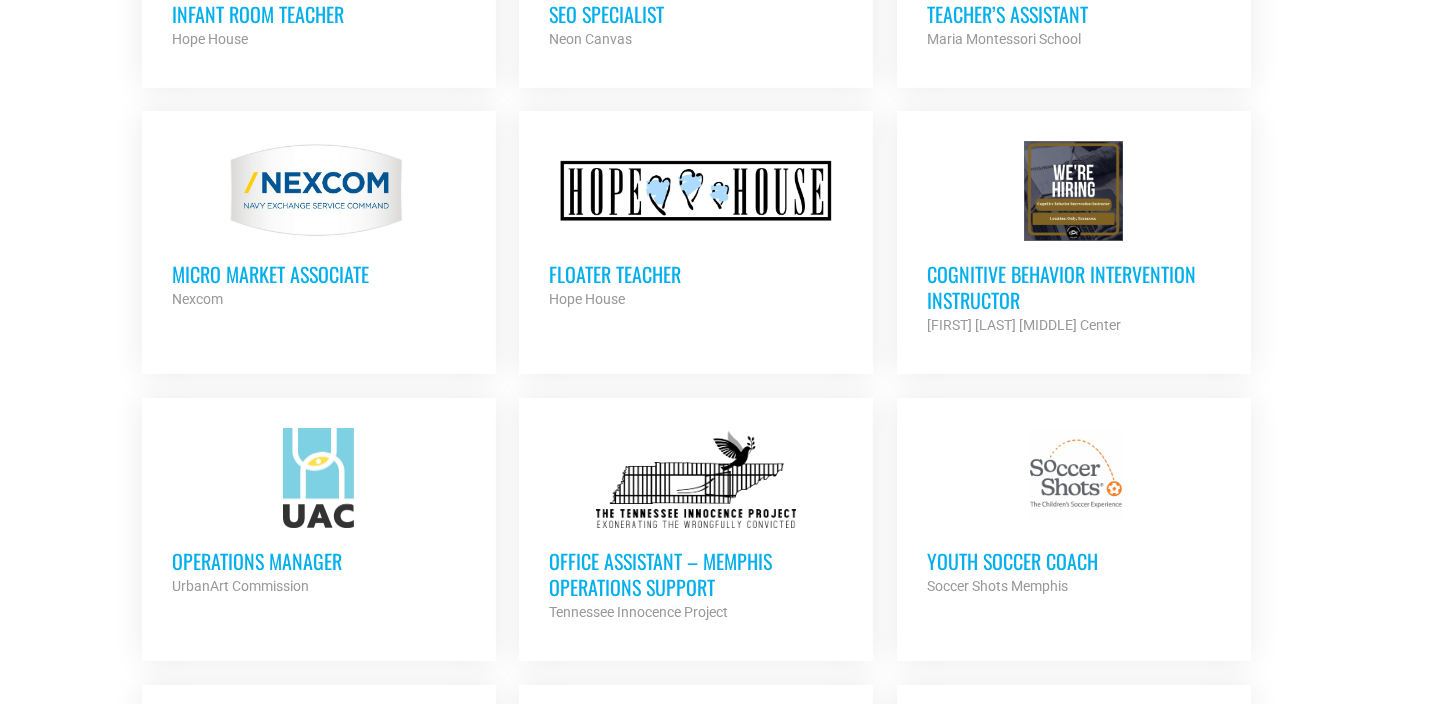 click on "Office Assistant – Memphis Operations Support" at bounding box center [696, 574] 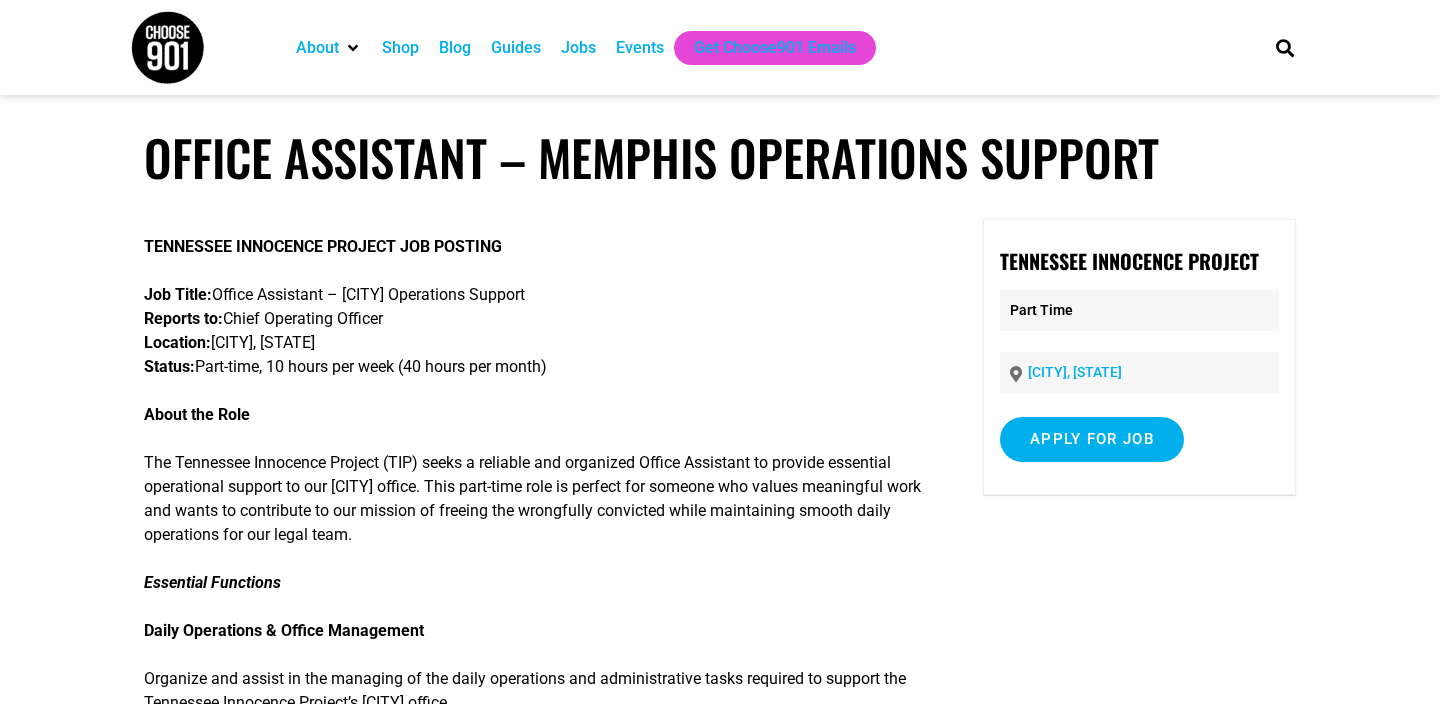 scroll, scrollTop: 0, scrollLeft: 0, axis: both 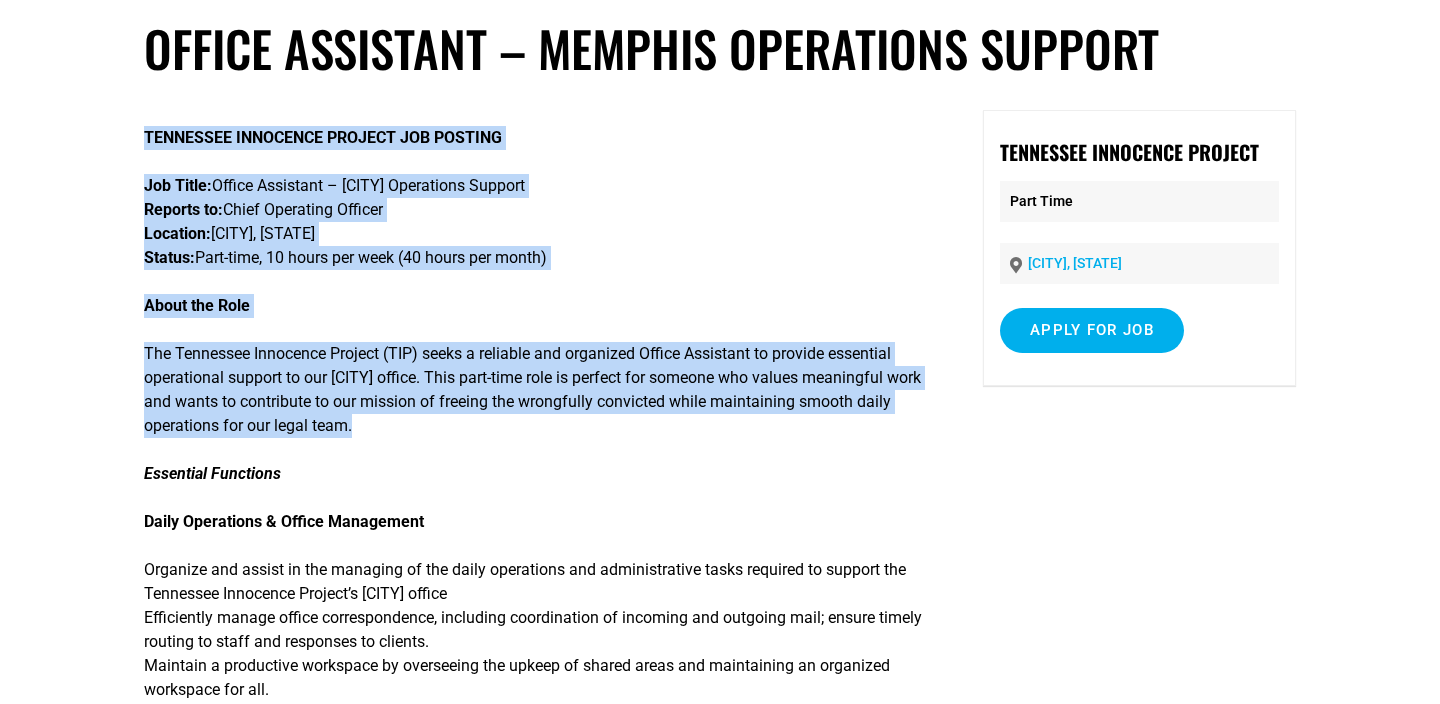 drag, startPoint x: 564, startPoint y: 428, endPoint x: 116, endPoint y: 338, distance: 456.95078 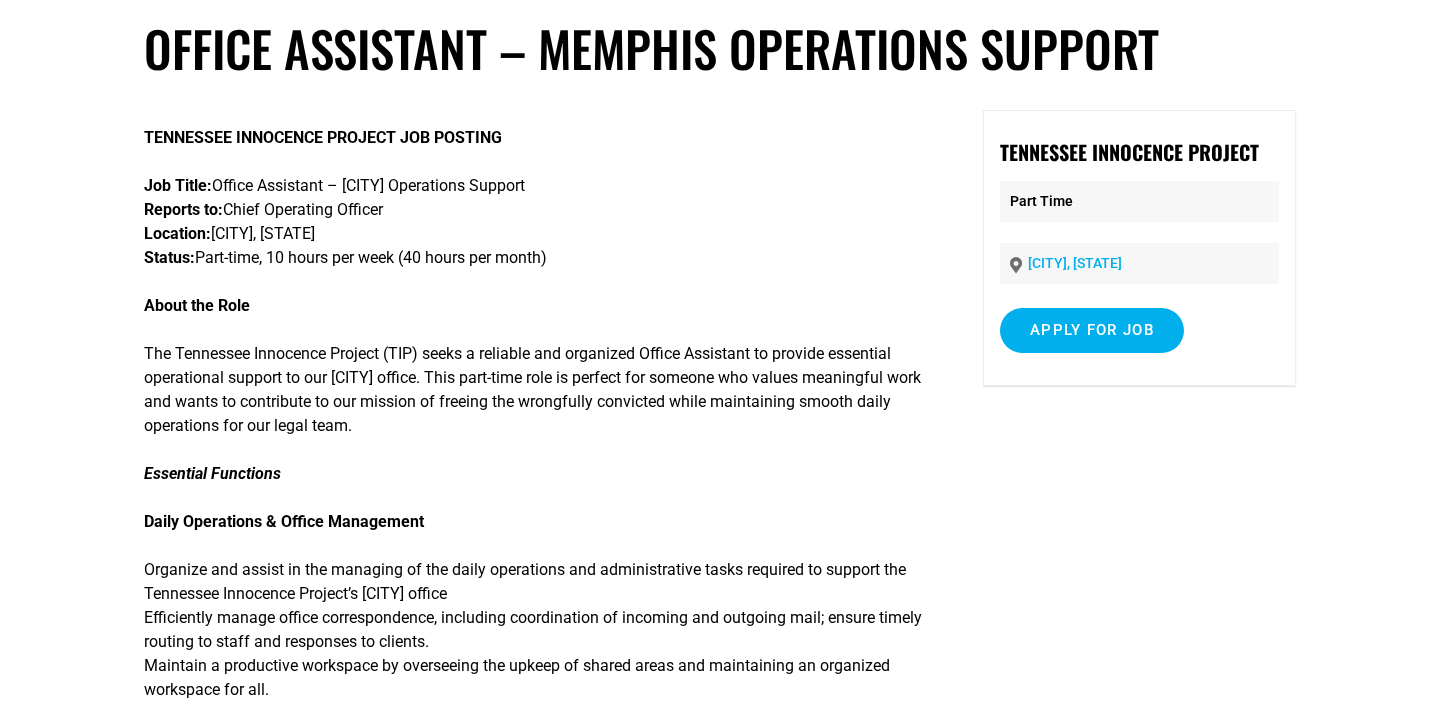 click on "Office Assistant – [CITY] Operations Support
TENNESSEE INNOCENCE PROJECT JOB POSTING
Job Title:  Office Assistant –  [CITY]  Operations Support
Reports to:  Chief Operating Officer
Location:  [CITY], [STATE]
Status:  Part-time, 10 hours per week (40 hours per month)
About the Role
The Tennessee Innocence Project (TIP) seeks a reliable and organized Office Assistant to provide essential operational support to our [CITY]  office. This part-time role is perfect for someone who values meaningful work and wants to contribute to our mission of freeing the wrongfully convicted while maintaining smooth daily operations for our legal team.
Essential Functions
Daily Operations u0026 Office Management
Organize and assist in the managing of the daily operations and administrative tasks required to support the Tennessee Innocence Project’s [CITY] office
Administrative Support
General Administrative Support
Who You Are
Who We Are:" at bounding box center (720, 1363) 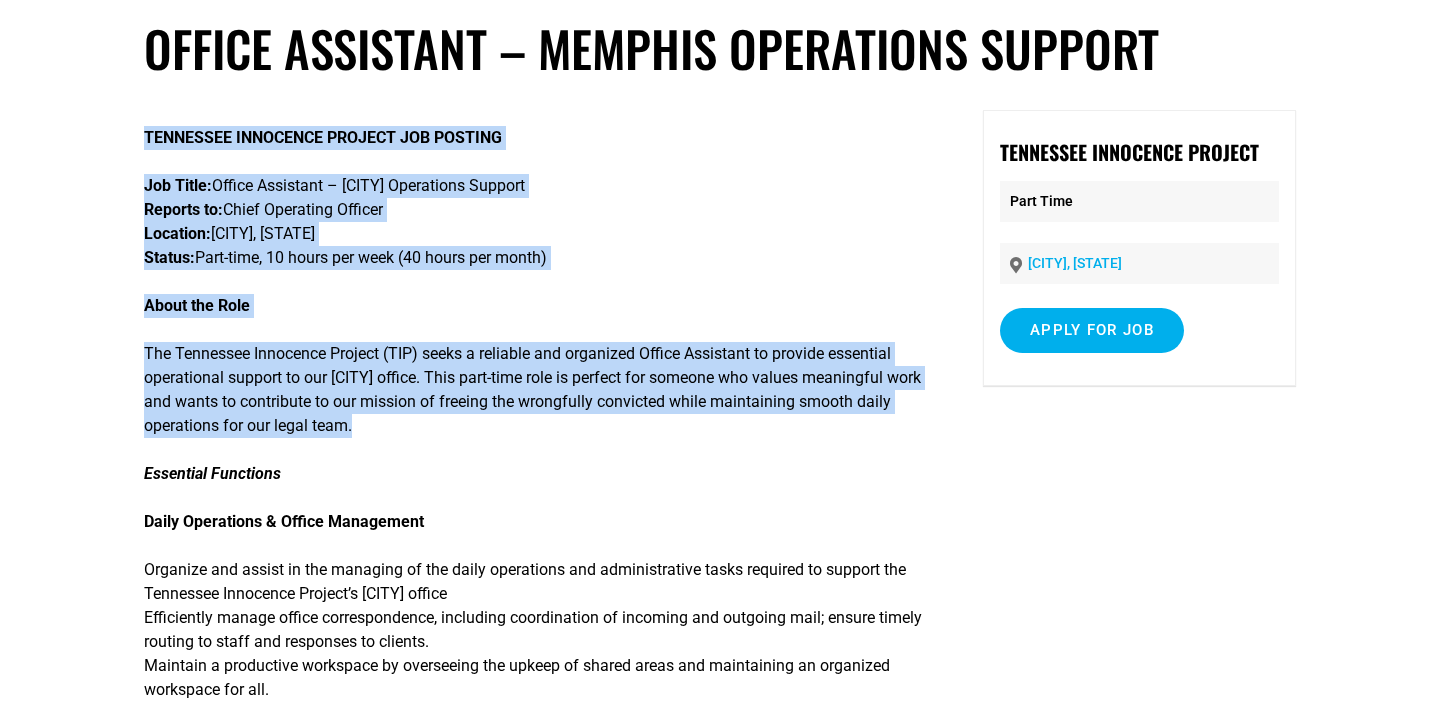 drag, startPoint x: 112, startPoint y: 336, endPoint x: 553, endPoint y: 441, distance: 453.3277 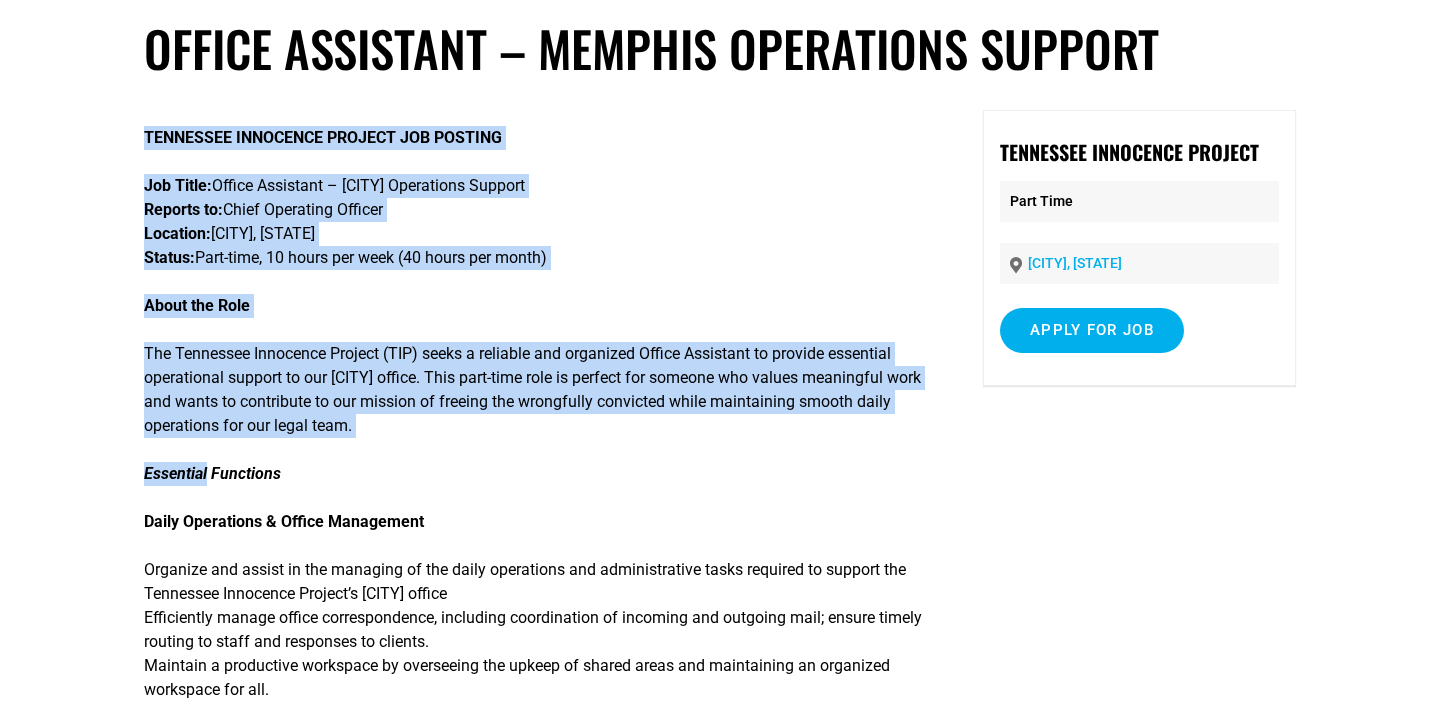 drag, startPoint x: 553, startPoint y: 441, endPoint x: 85, endPoint y: 381, distance: 471.83047 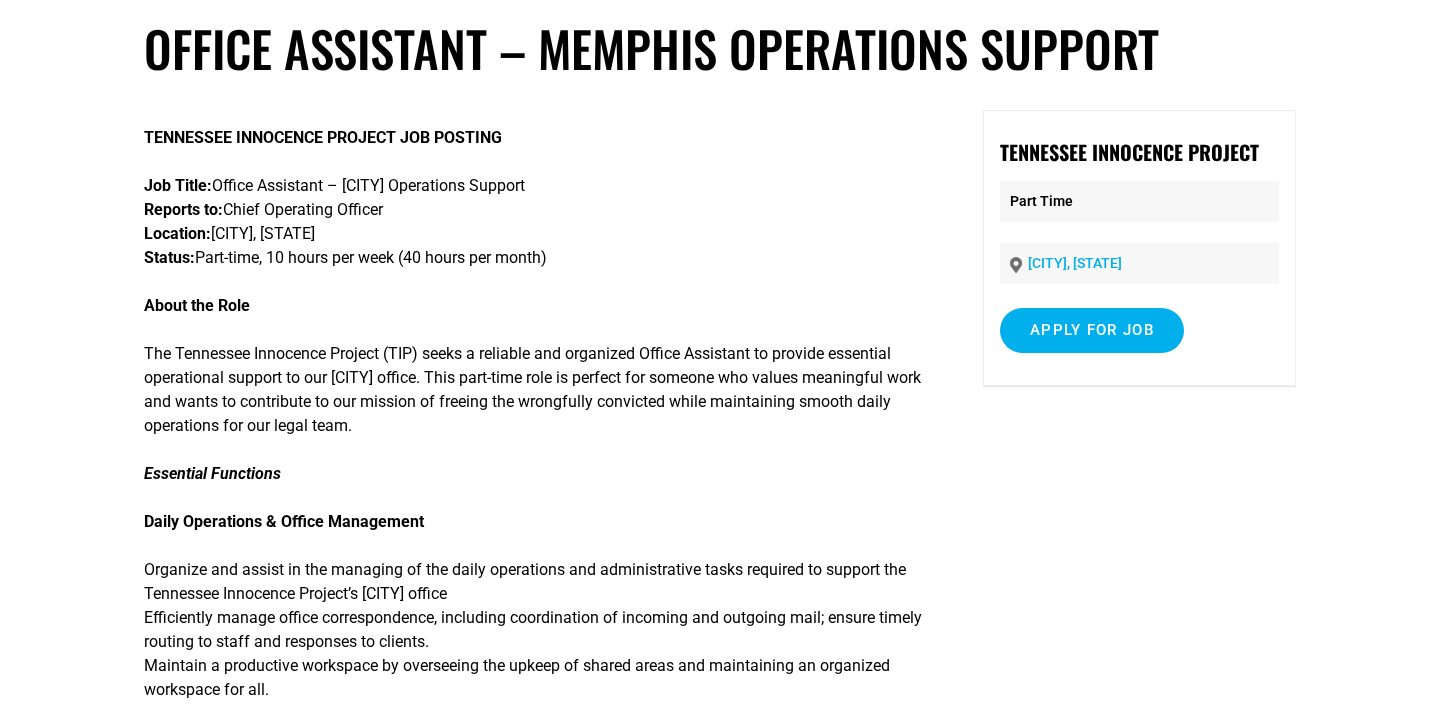 click on "Office Assistant – [CITY] Operations Support
TENNESSEE INNOCENCE PROJECT JOB POSTING
Job Title:  Office Assistant –  [CITY]  Operations Support
Reports to:  Chief Operating Officer
Location:  [CITY], [STATE]
Status:  Part-time, 10 hours per week (40 hours per month)
About the Role
The Tennessee Innocence Project (TIP) seeks a reliable and organized Office Assistant to provide essential operational support to our [CITY]  office. This part-time role is perfect for someone who values meaningful work and wants to contribute to our mission of freeing the wrongfully convicted while maintaining smooth daily operations for our legal team.
Essential Functions
Daily Operations u0026 Office Management
Organize and assist in the managing of the daily operations and administrative tasks required to support the Tennessee Innocence Project’s [CITY] office
Administrative Support
General Administrative Support
Who You Are
Who We Are:" at bounding box center (720, 1363) 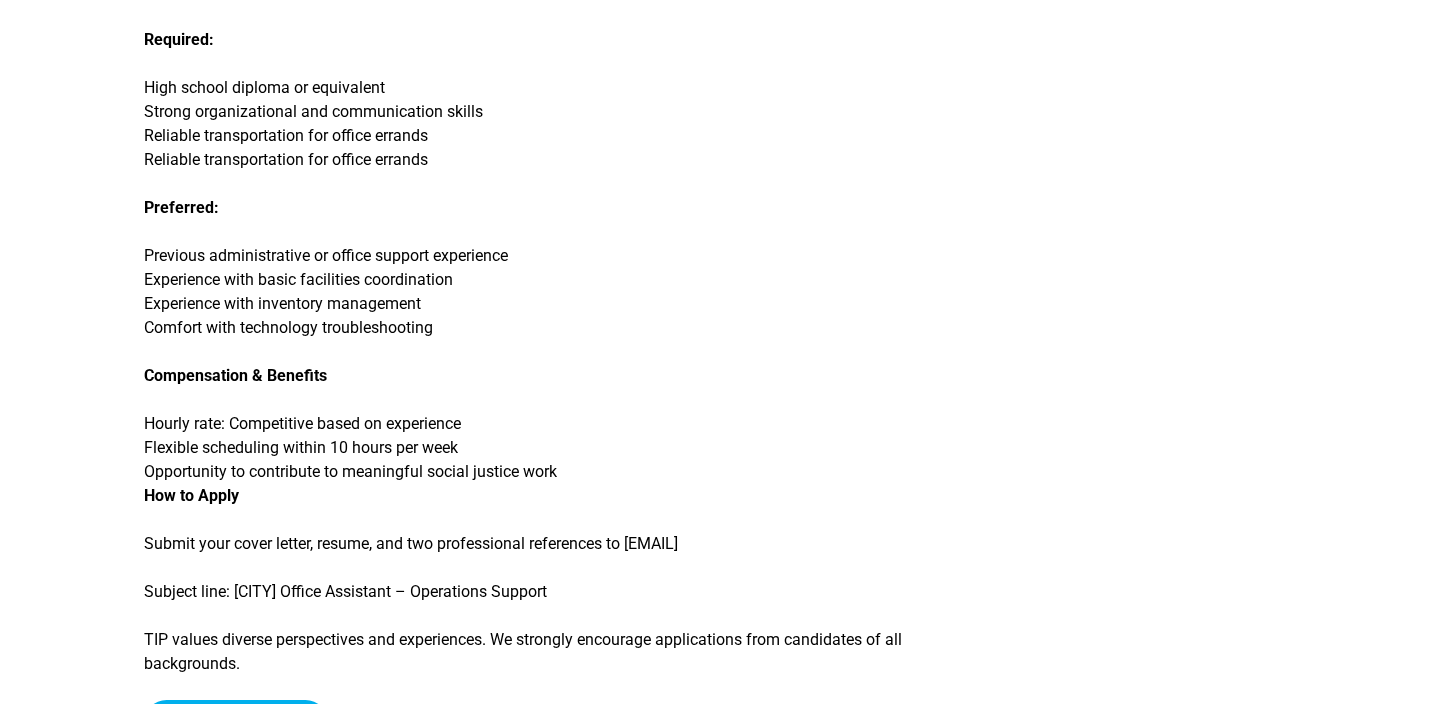scroll, scrollTop: 2035, scrollLeft: 0, axis: vertical 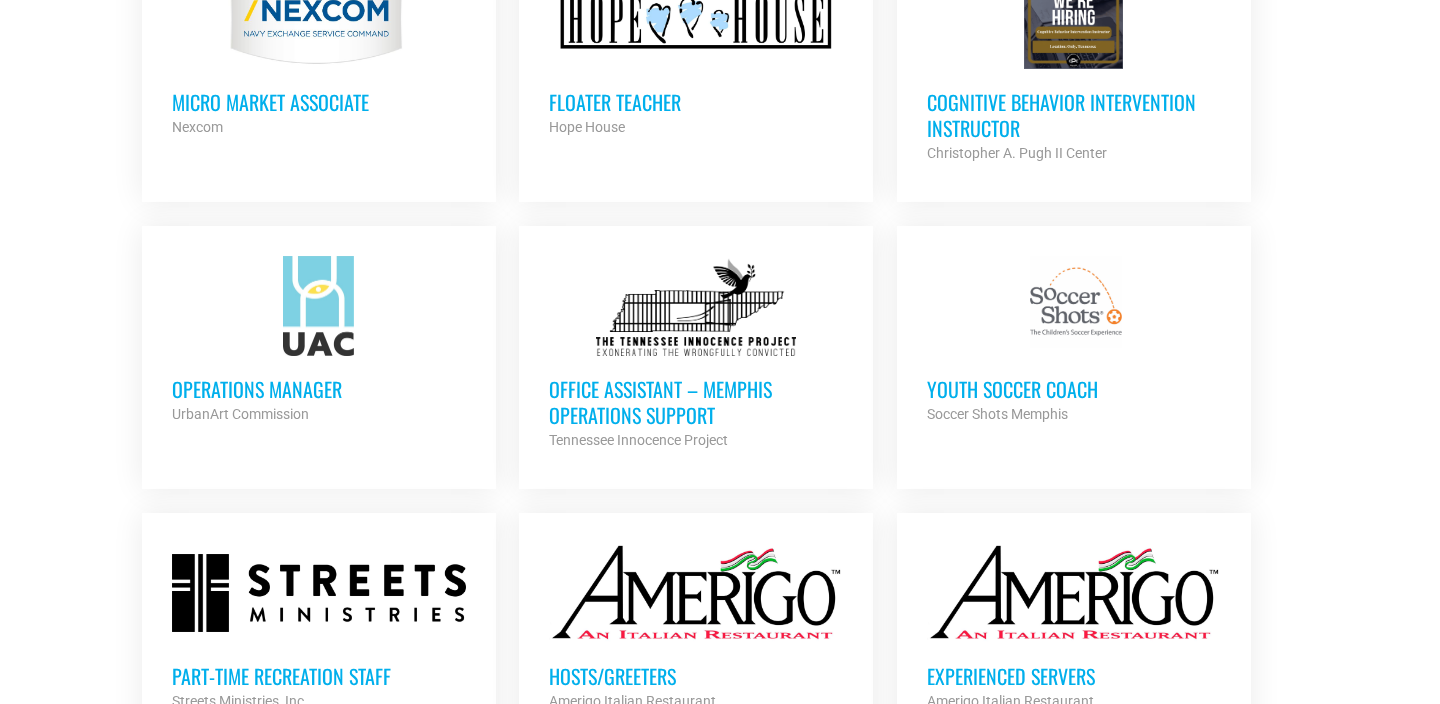 click on "Operations Manager" at bounding box center [319, 389] 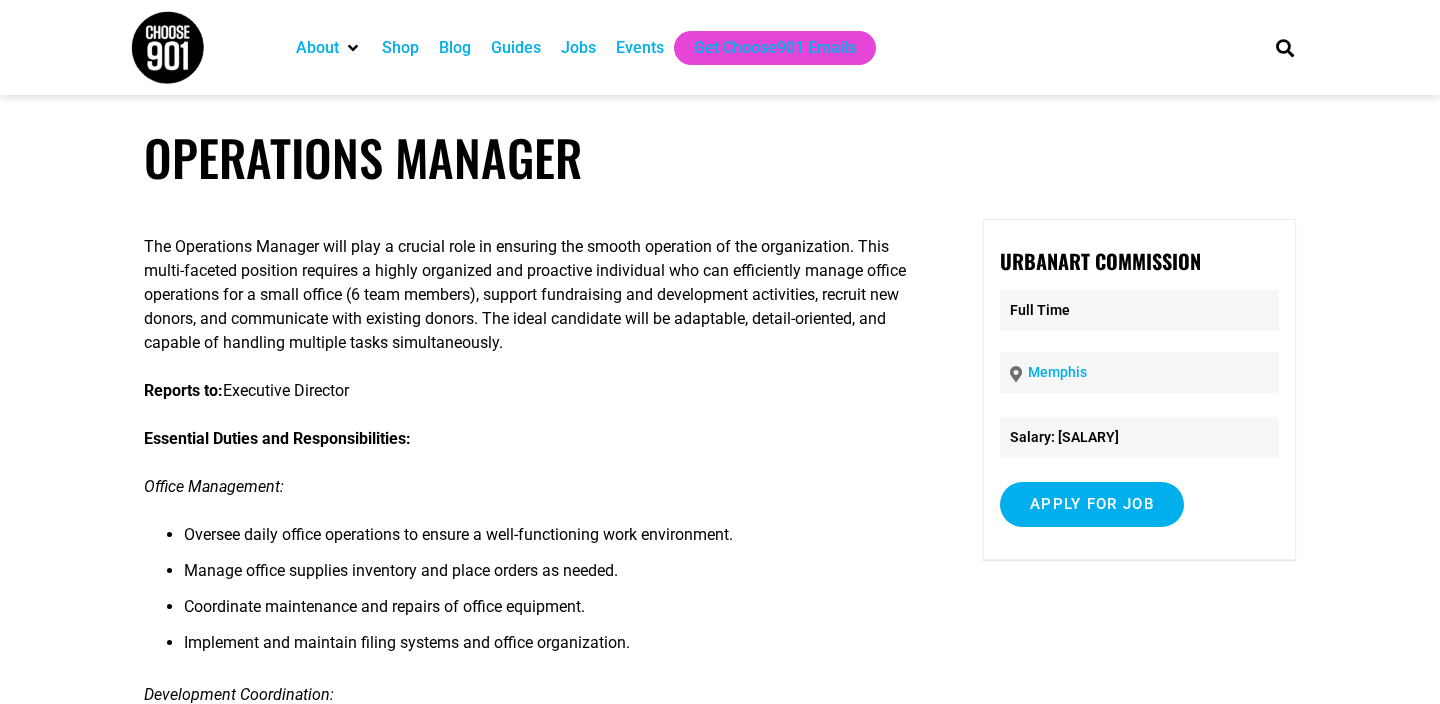scroll, scrollTop: 0, scrollLeft: 0, axis: both 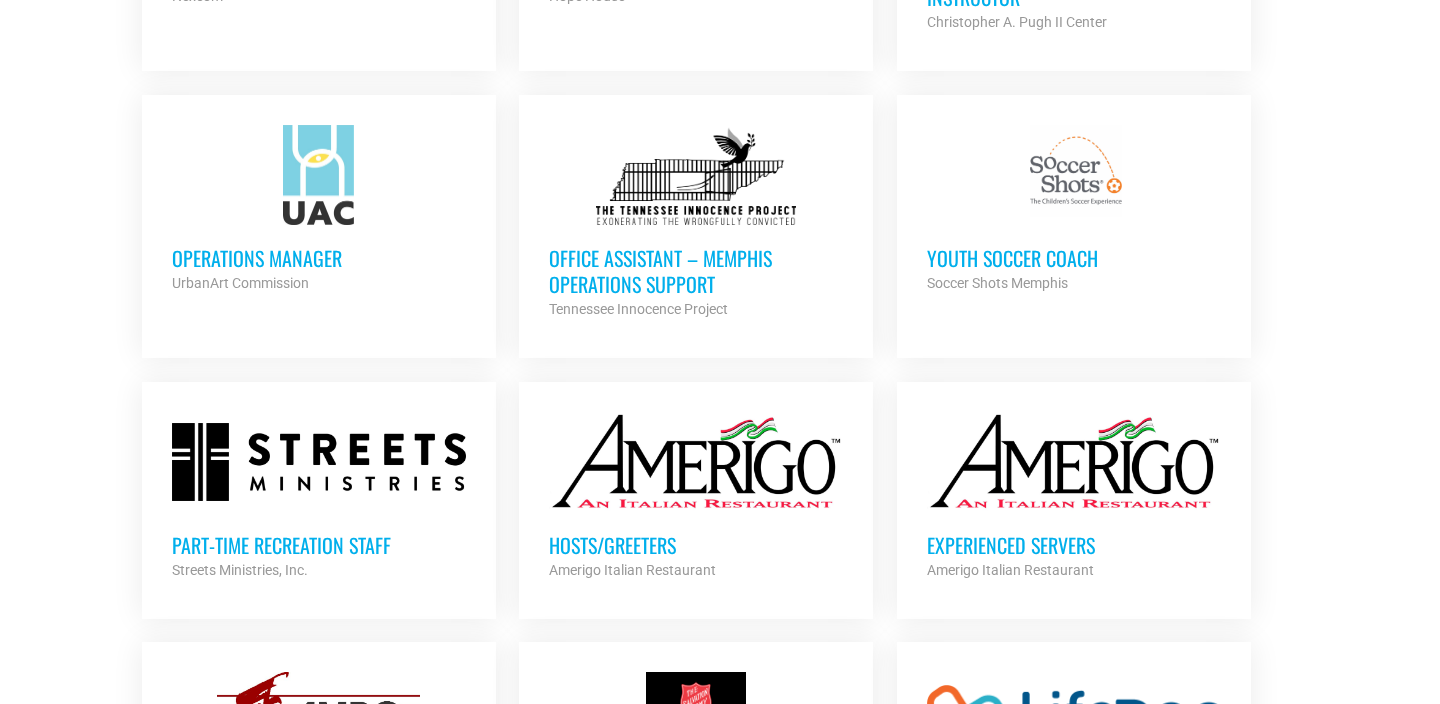 click on "Youth Soccer Coach
Soccer Shots Memphis
Partner Org" at bounding box center [1074, 260] 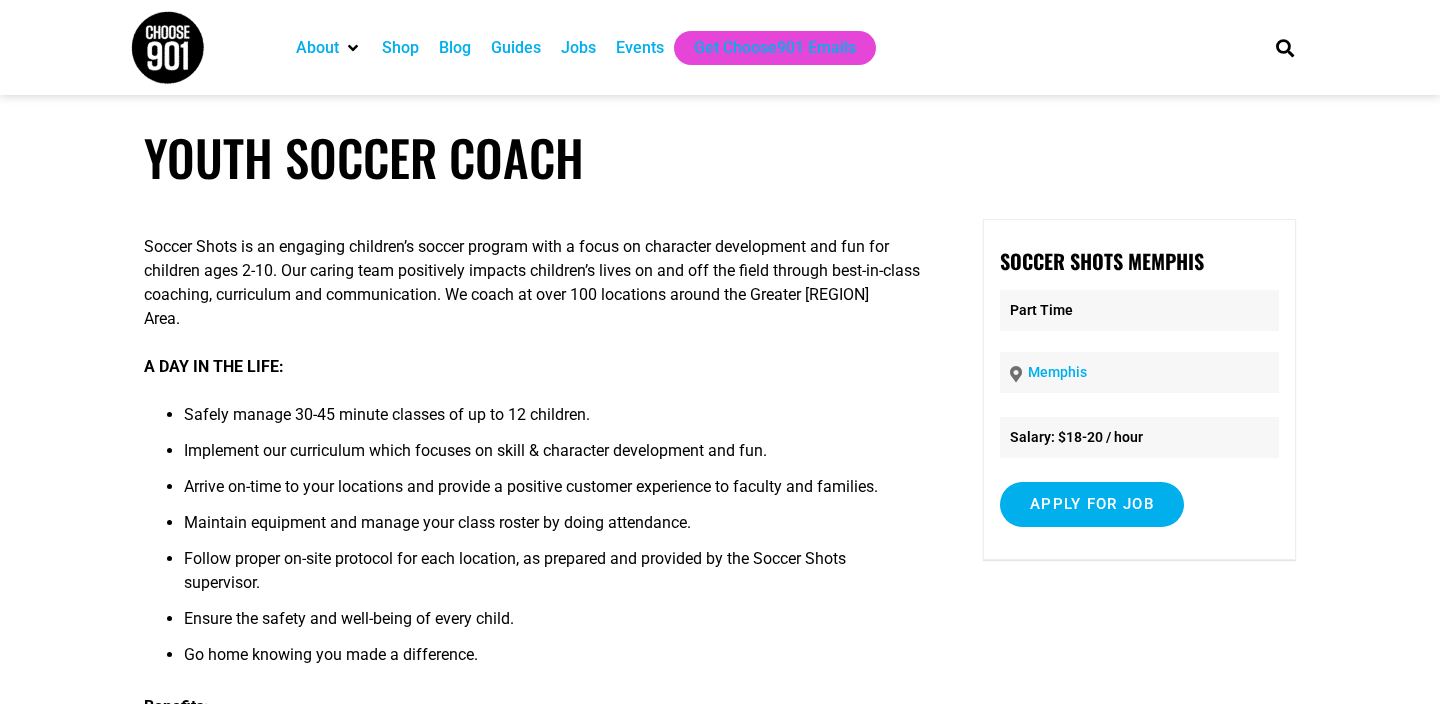 scroll, scrollTop: 0, scrollLeft: 0, axis: both 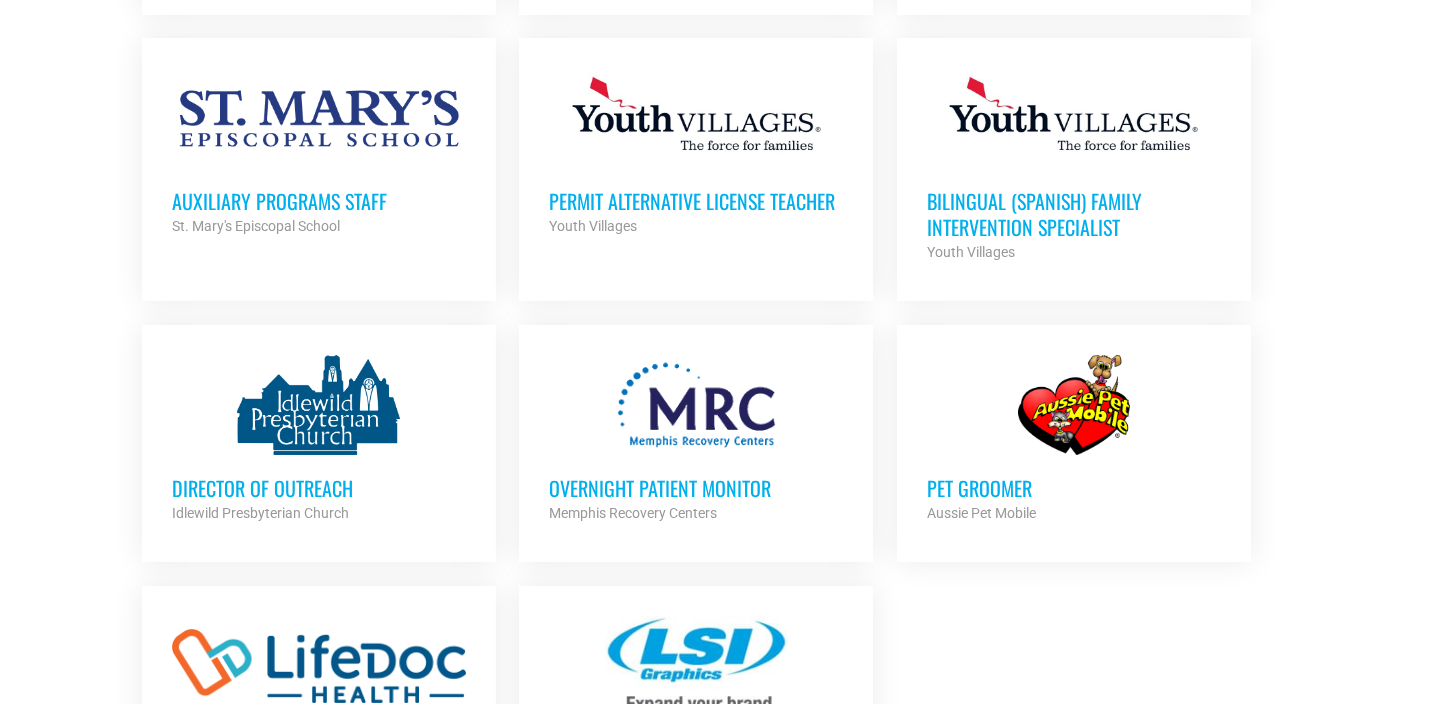 click on "Director of Outreach" at bounding box center (319, 488) 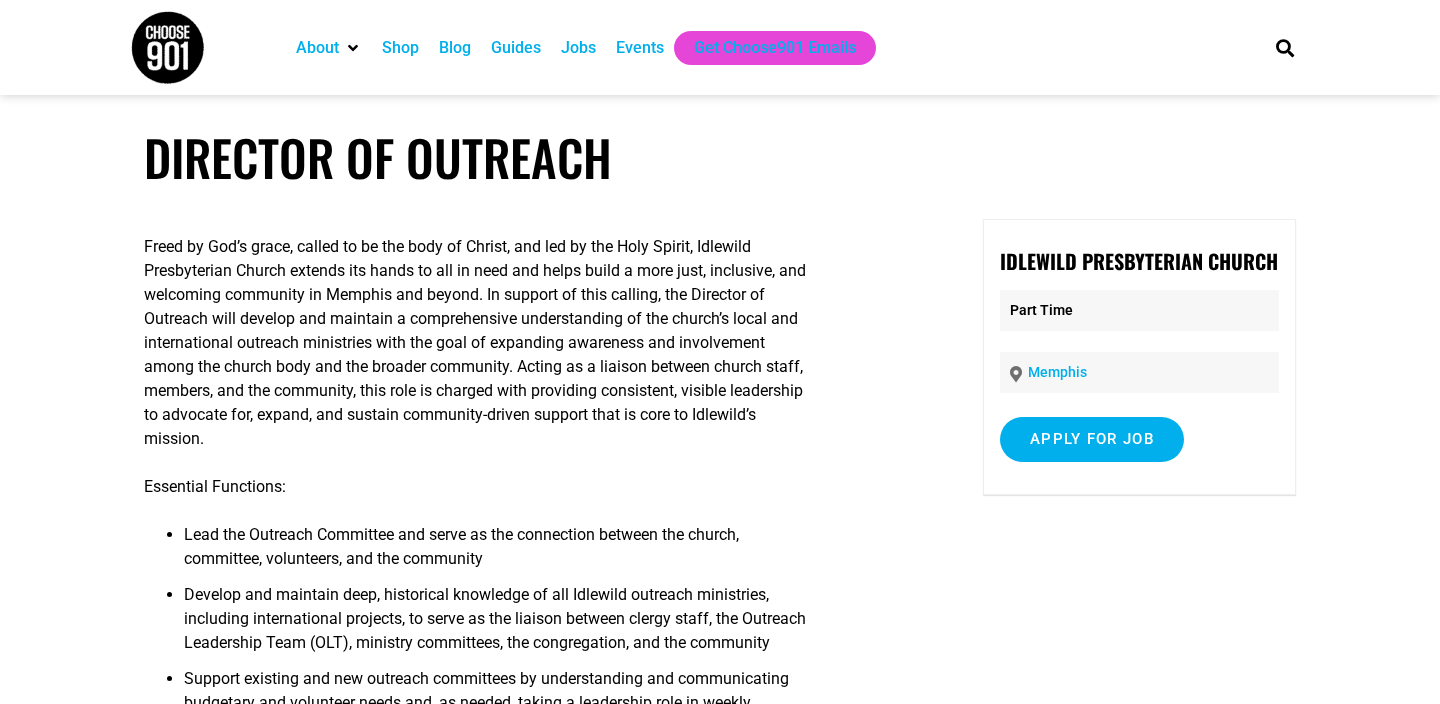 scroll, scrollTop: 0, scrollLeft: 0, axis: both 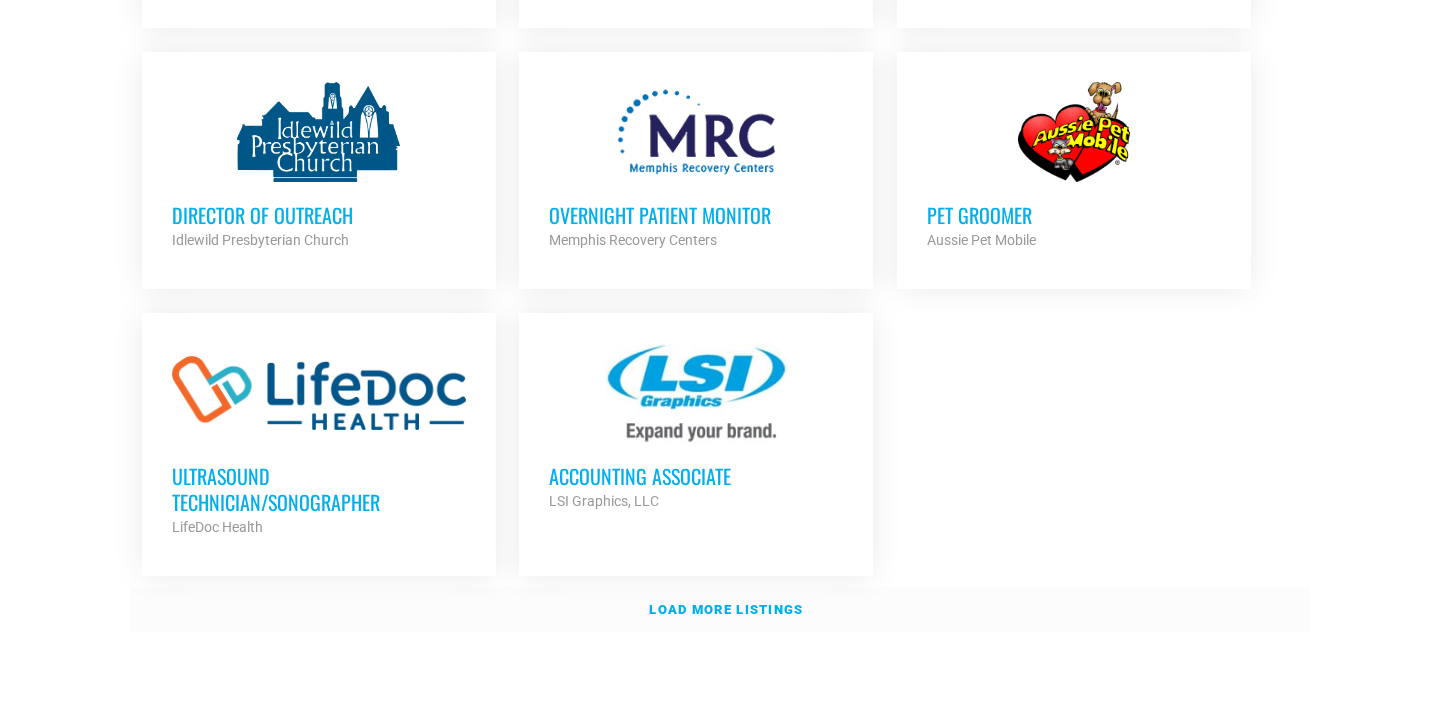 click on "Load more listings" at bounding box center [726, 609] 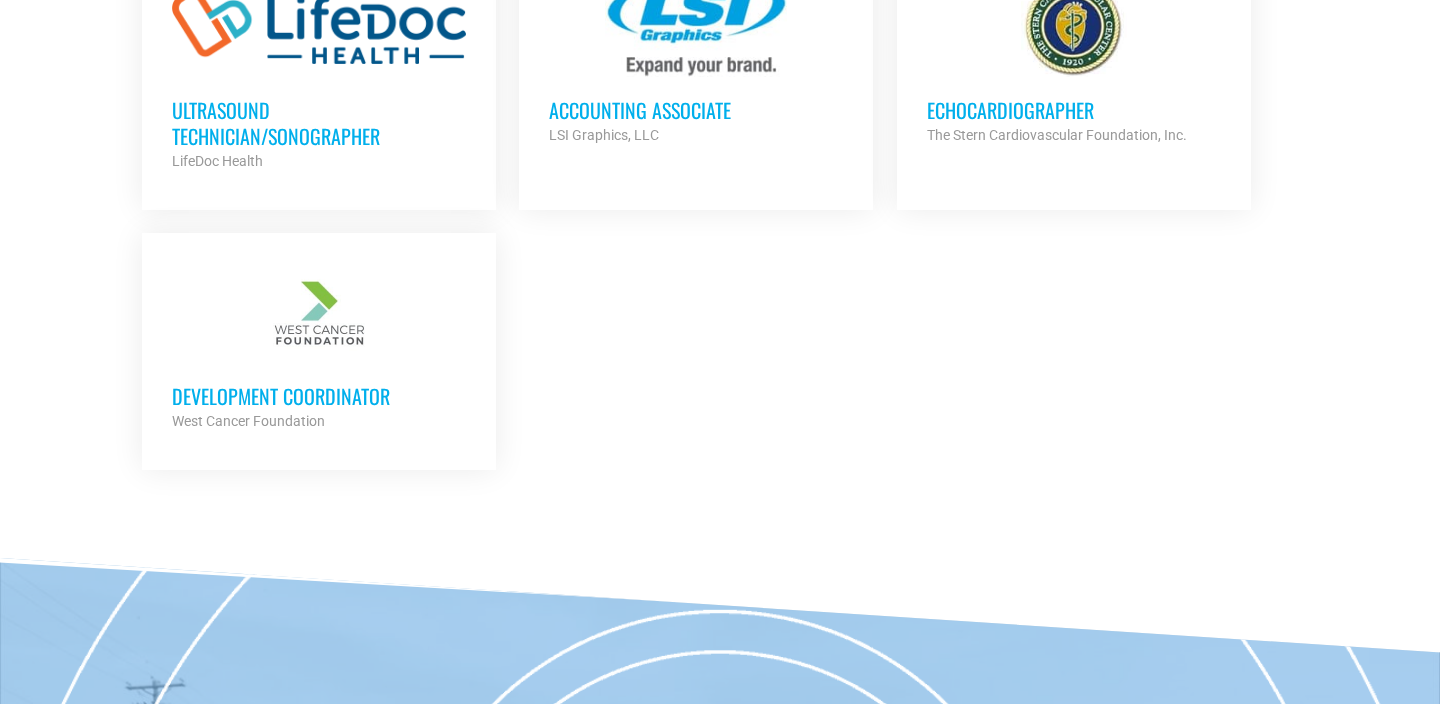 scroll, scrollTop: 8387, scrollLeft: 0, axis: vertical 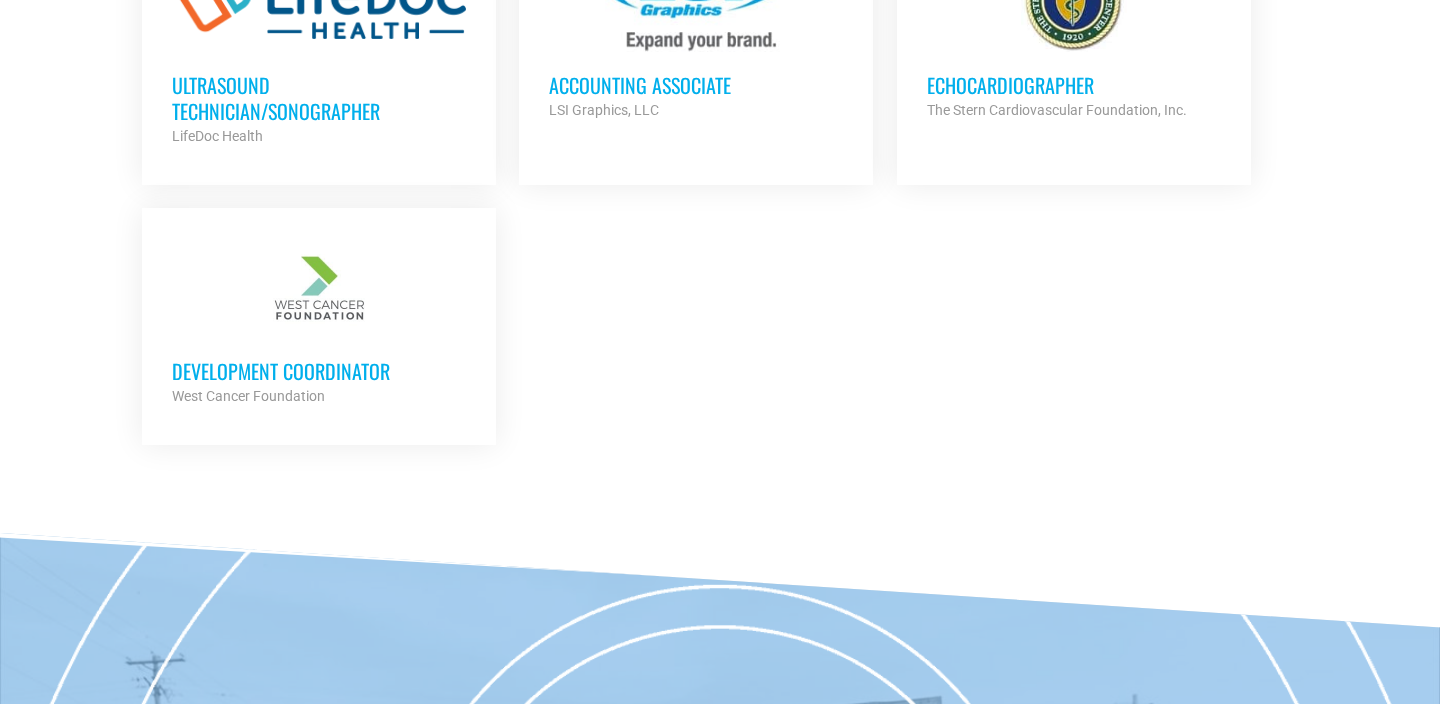 click on "Development Coordinator" at bounding box center [319, 371] 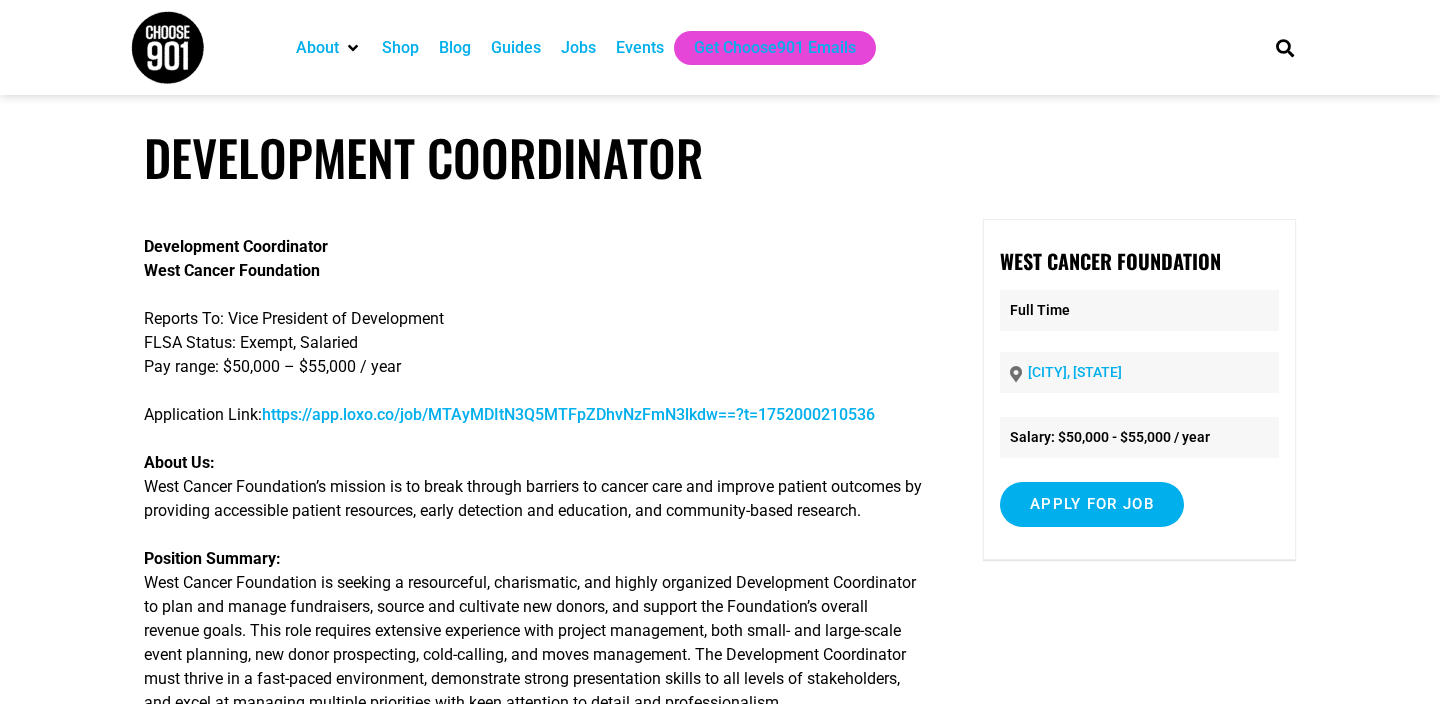scroll, scrollTop: 0, scrollLeft: 0, axis: both 